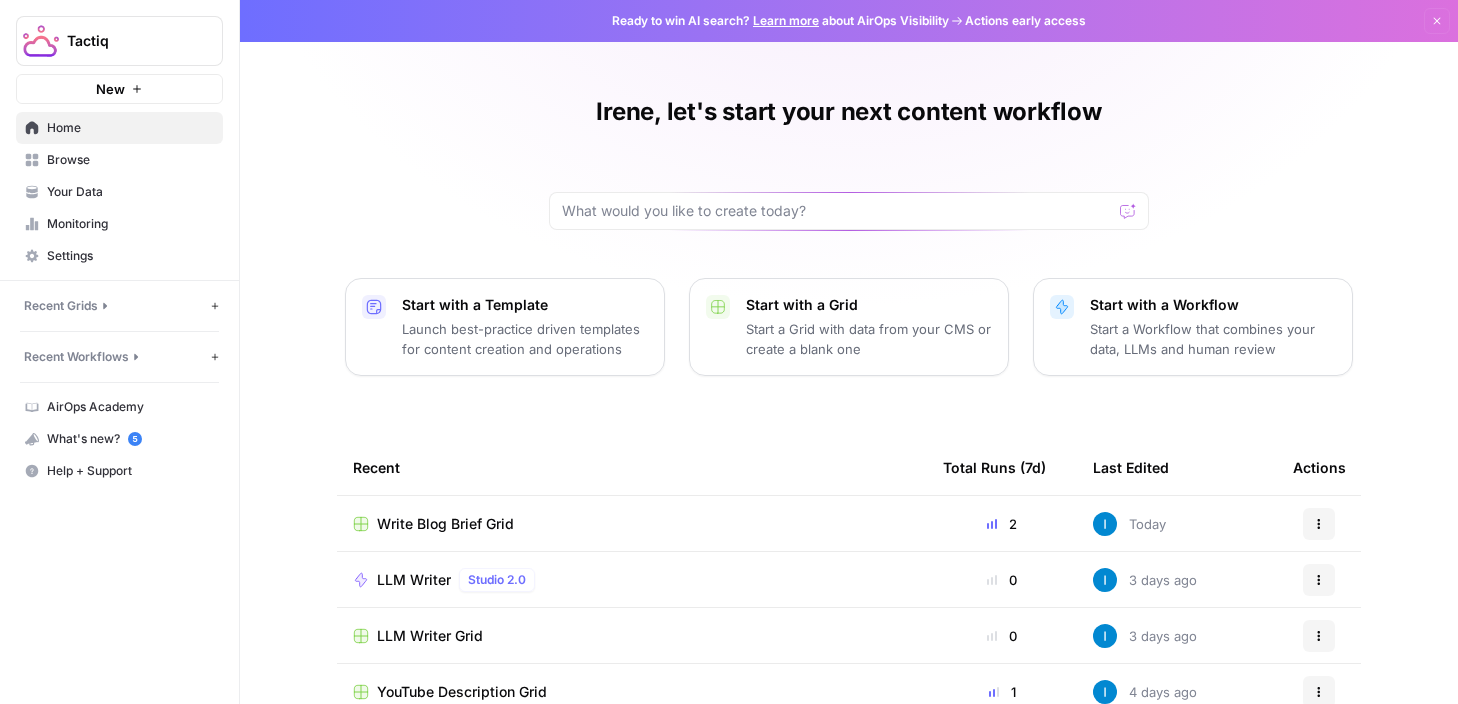 scroll, scrollTop: 0, scrollLeft: 0, axis: both 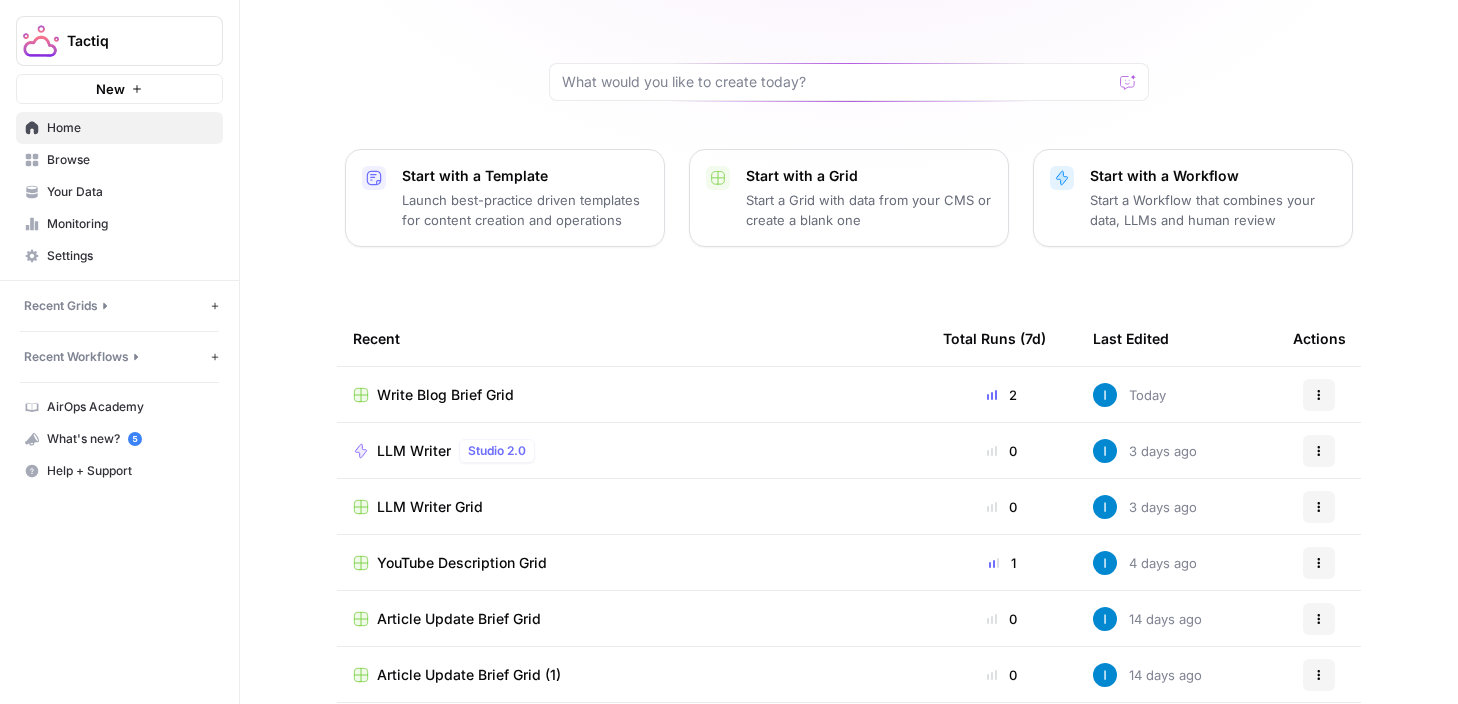 click on "Write Blog Brief Grid" at bounding box center [445, 395] 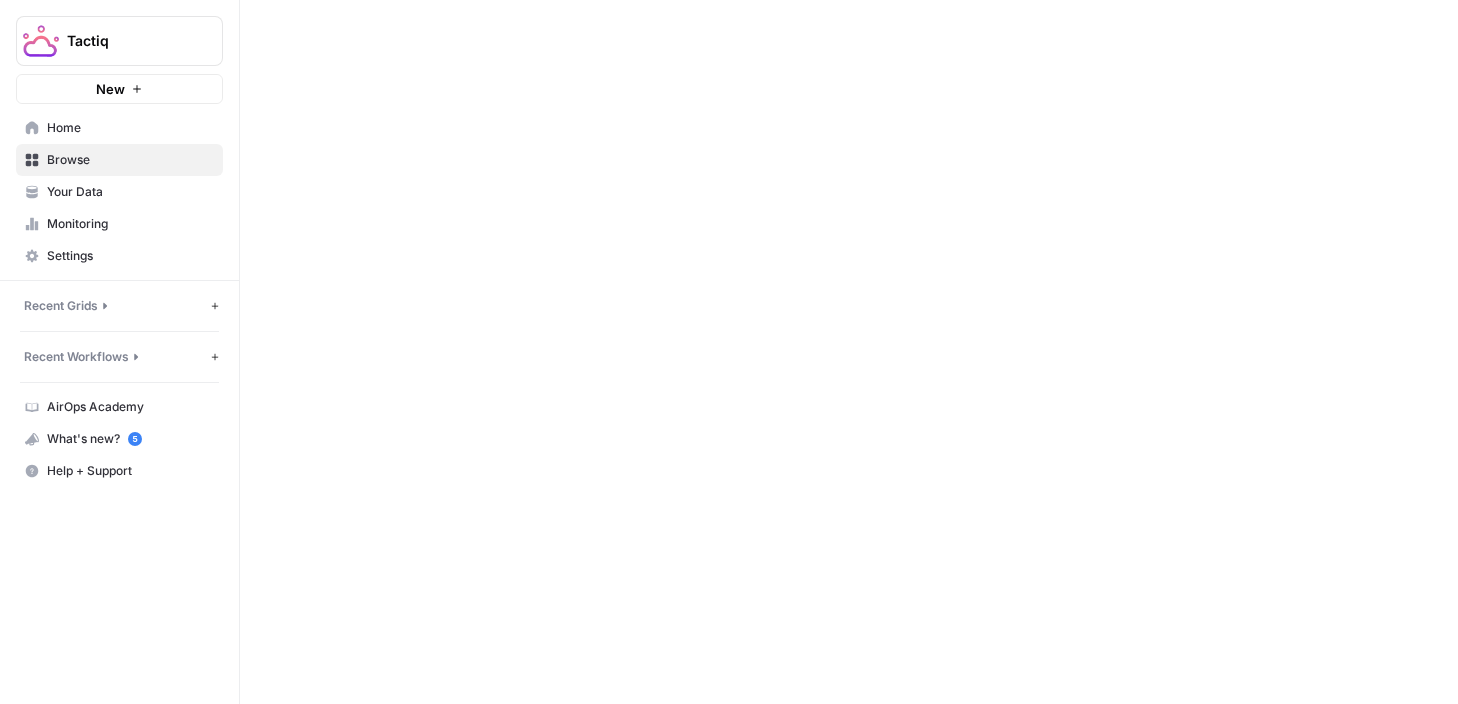 scroll, scrollTop: 0, scrollLeft: 0, axis: both 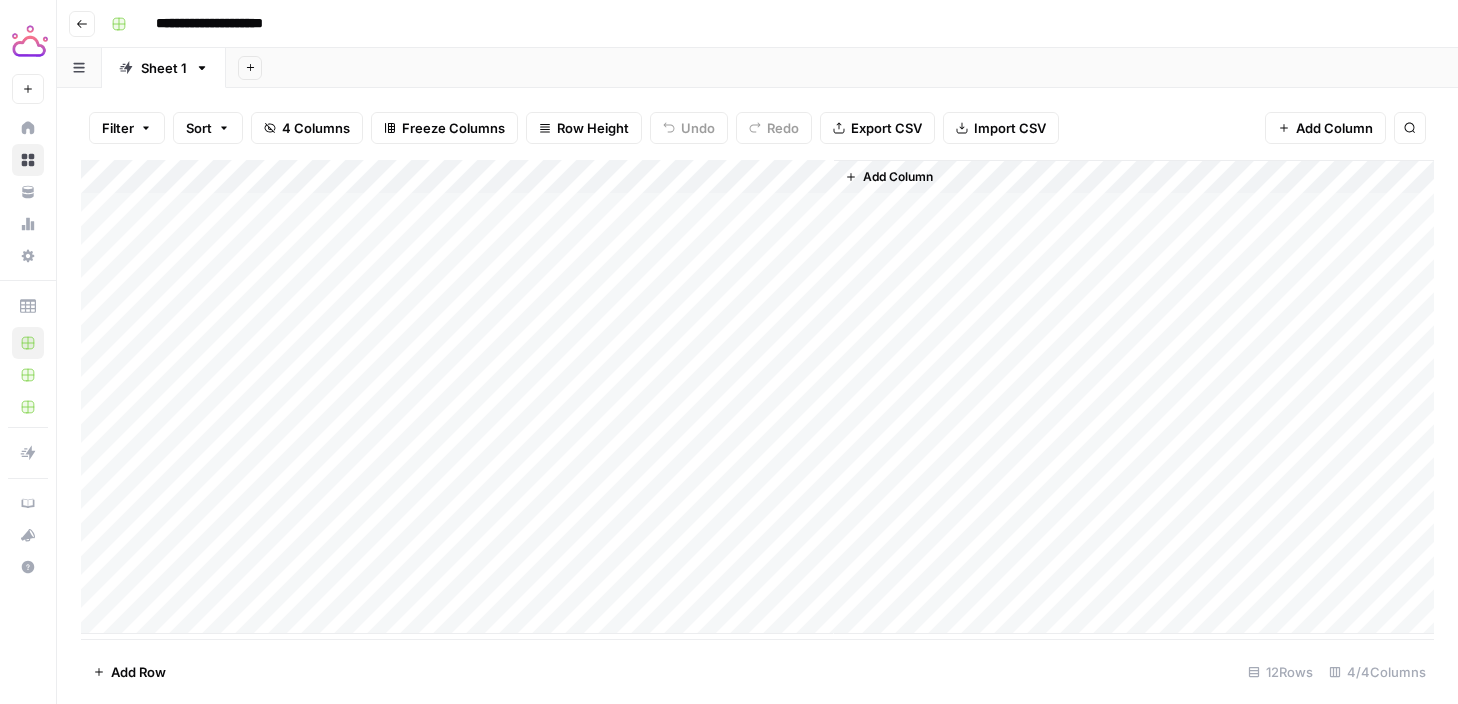 click on "Add Column" at bounding box center [757, 397] 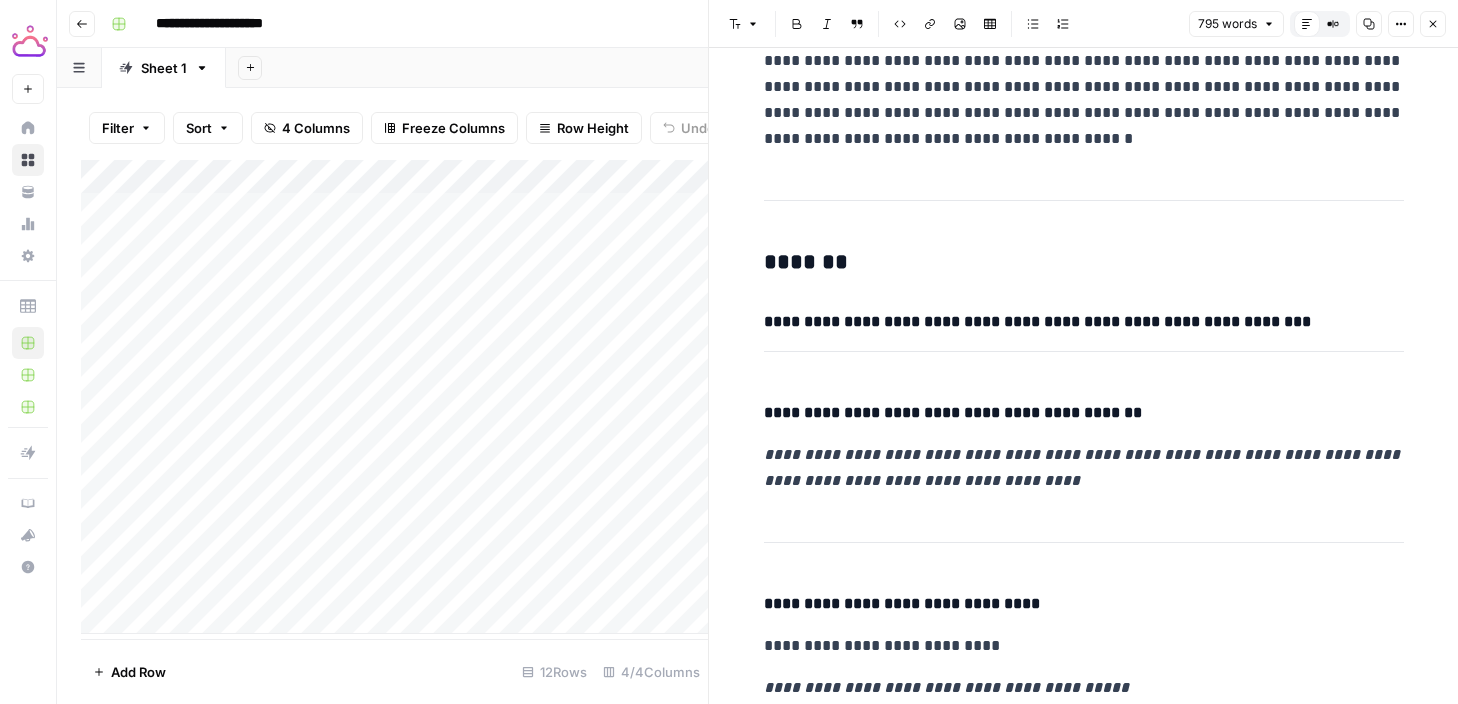 scroll, scrollTop: 2818, scrollLeft: 0, axis: vertical 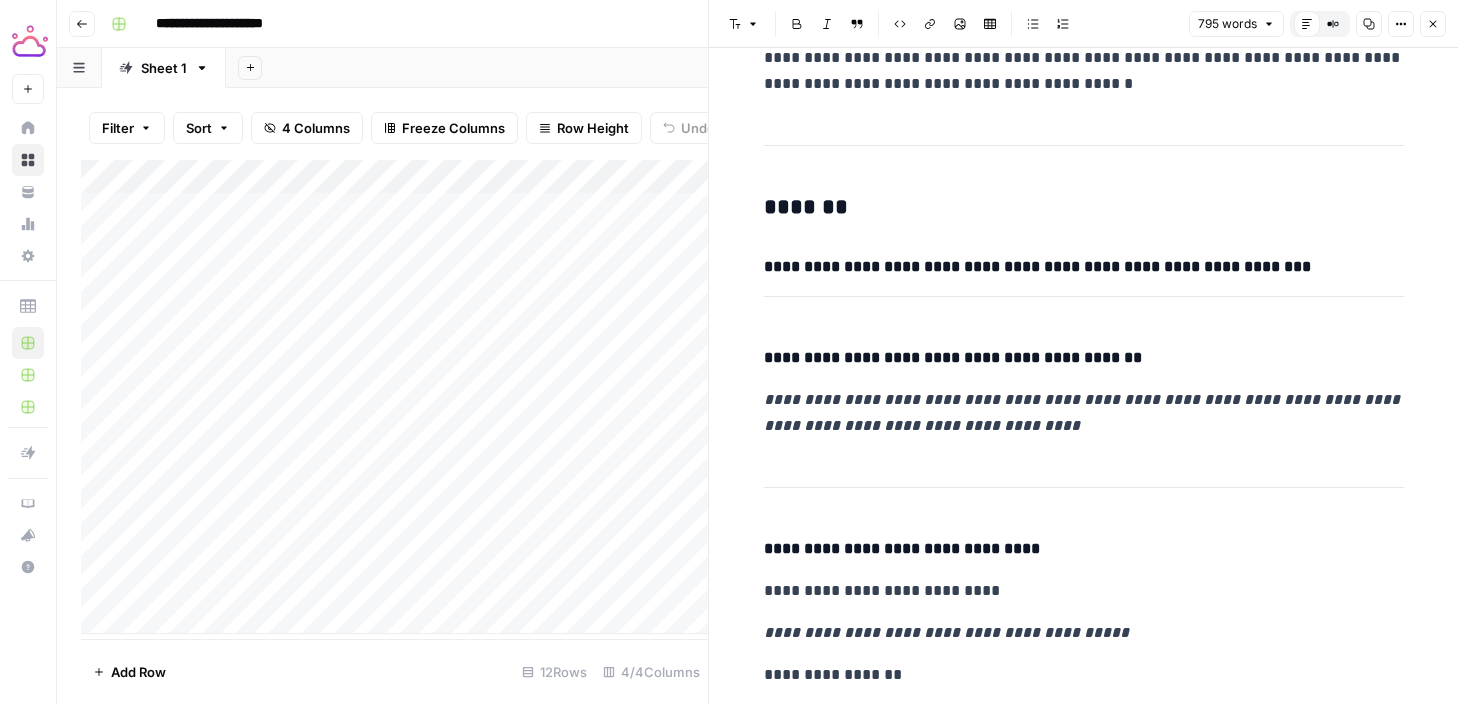 click on "**********" at bounding box center [1084, 267] 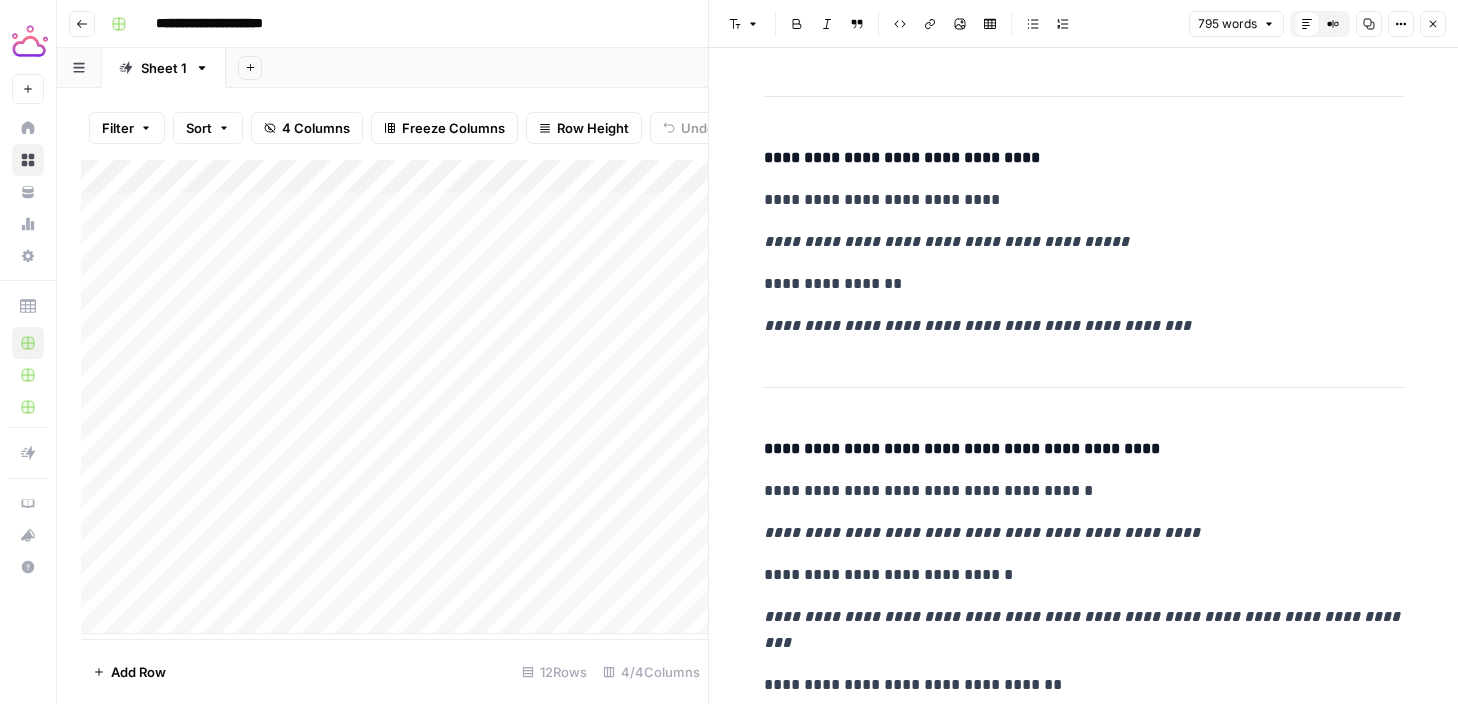 scroll, scrollTop: 3214, scrollLeft: 0, axis: vertical 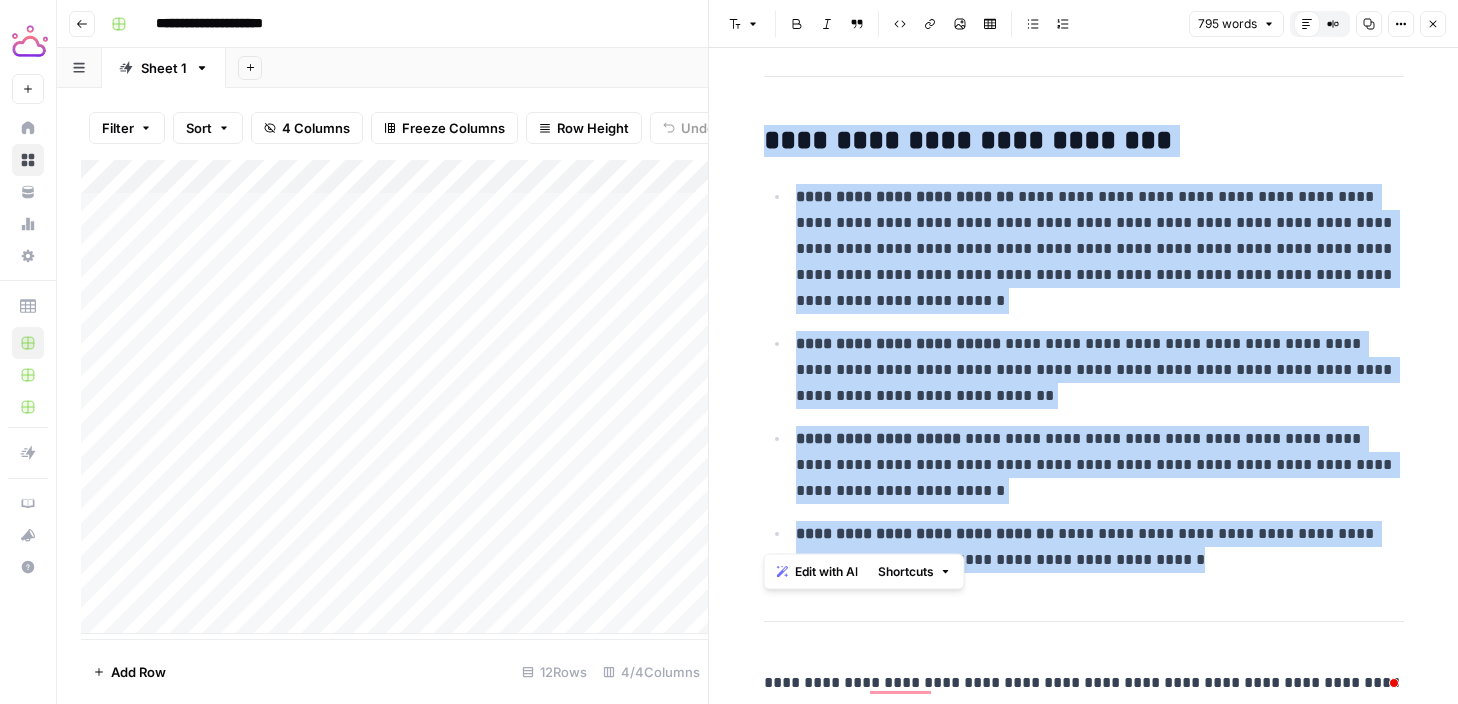 drag, startPoint x: 758, startPoint y: 146, endPoint x: 1130, endPoint y: 555, distance: 552.8698 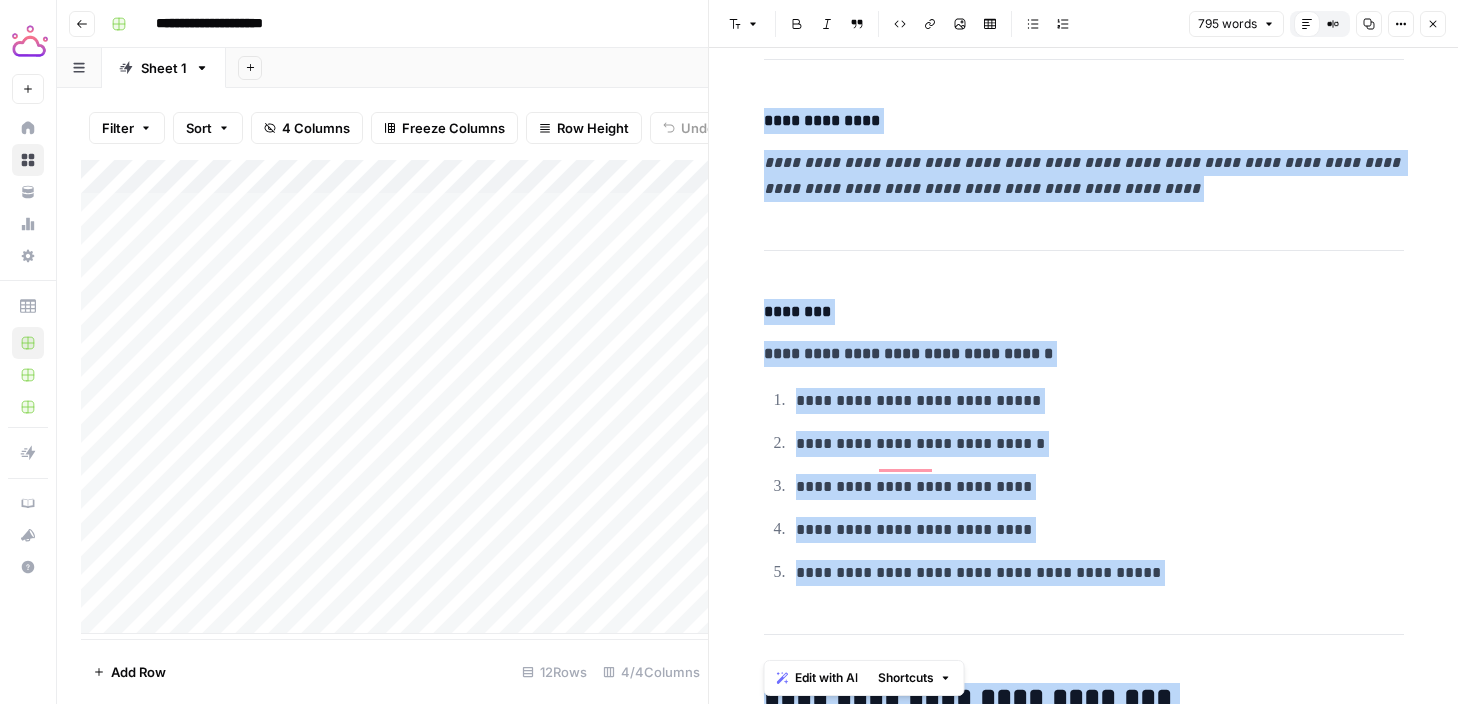 scroll, scrollTop: 4776, scrollLeft: 0, axis: vertical 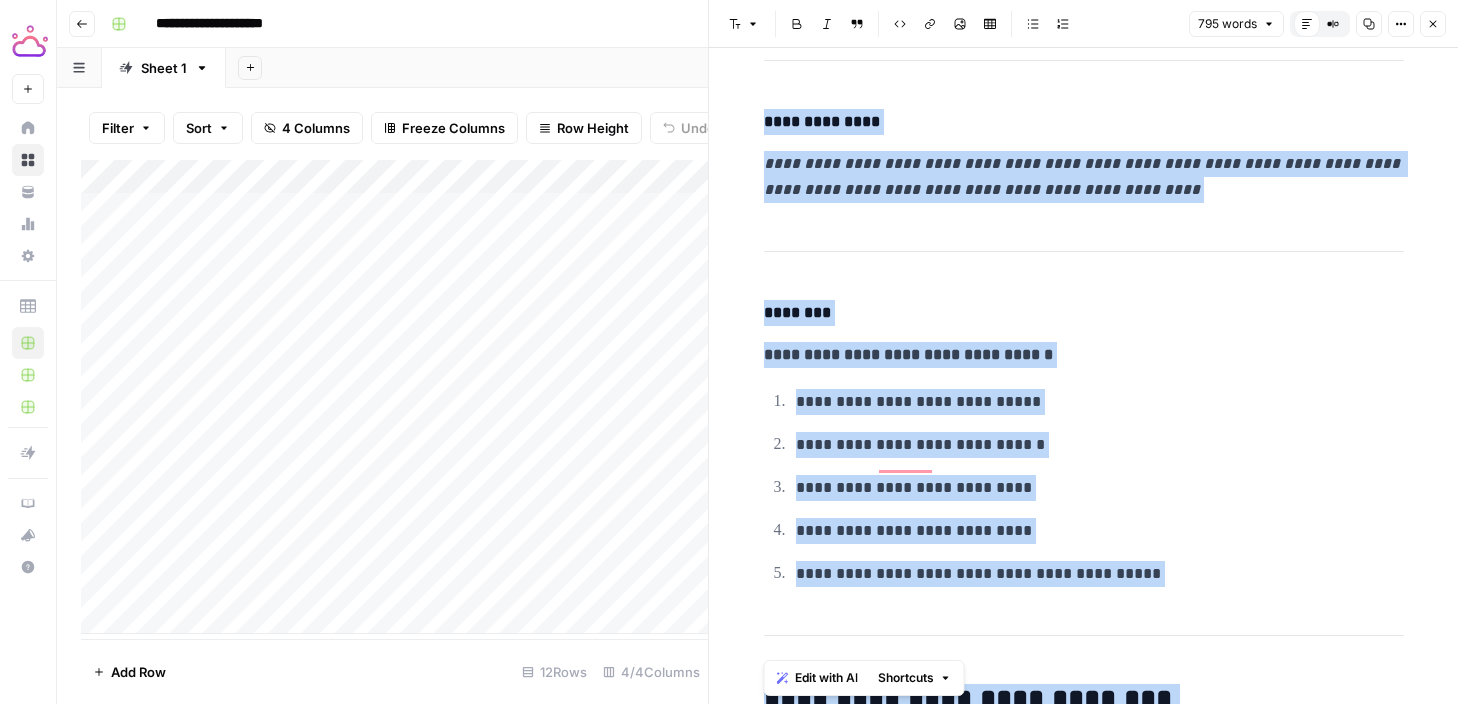 click on "Add Column" at bounding box center [394, 397] 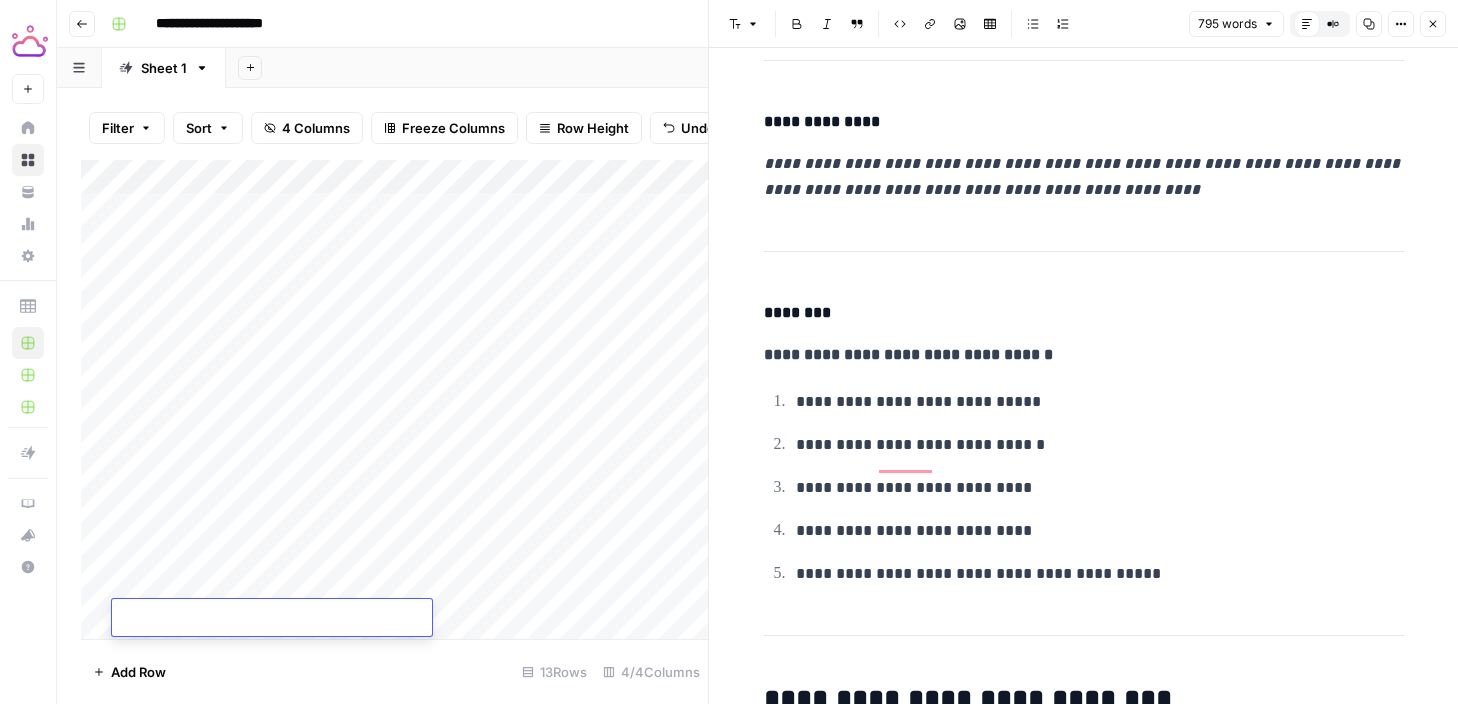 type on "**********" 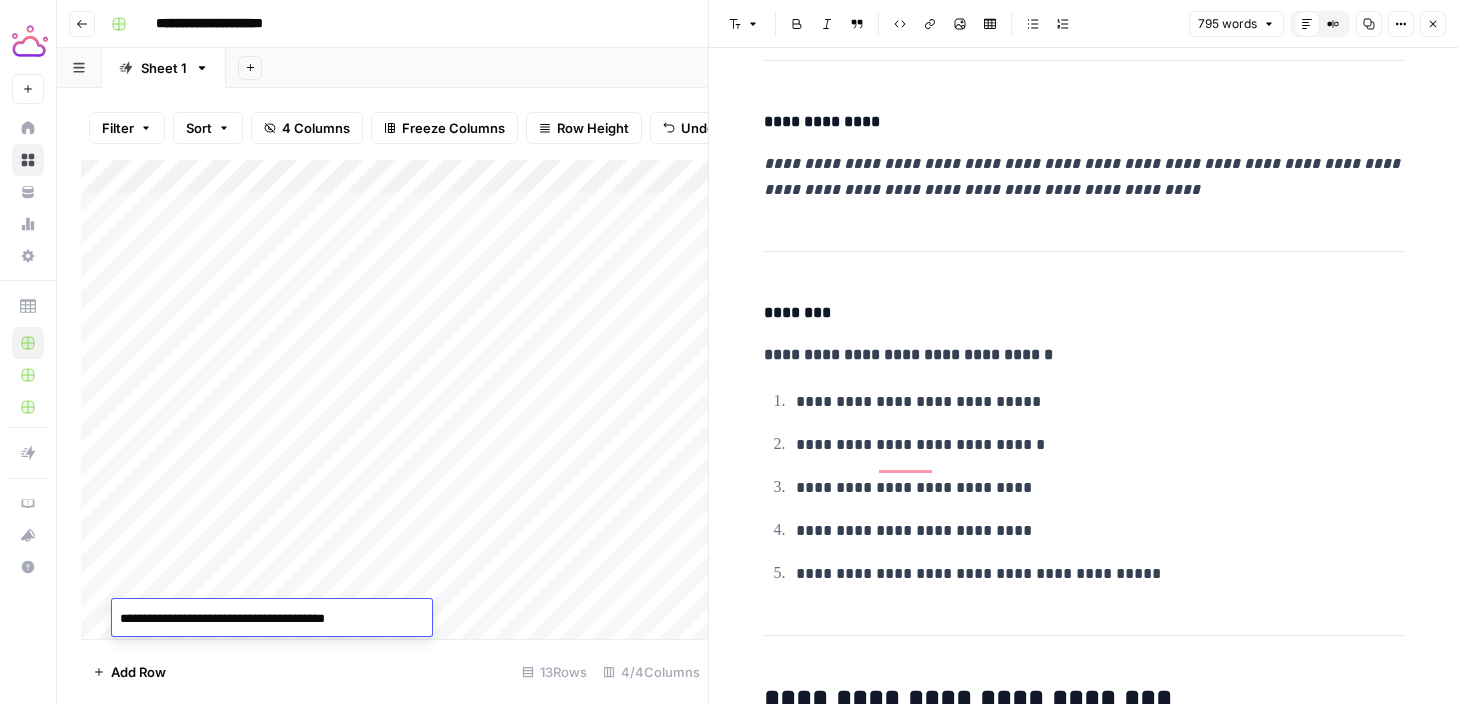 scroll, scrollTop: 29, scrollLeft: 0, axis: vertical 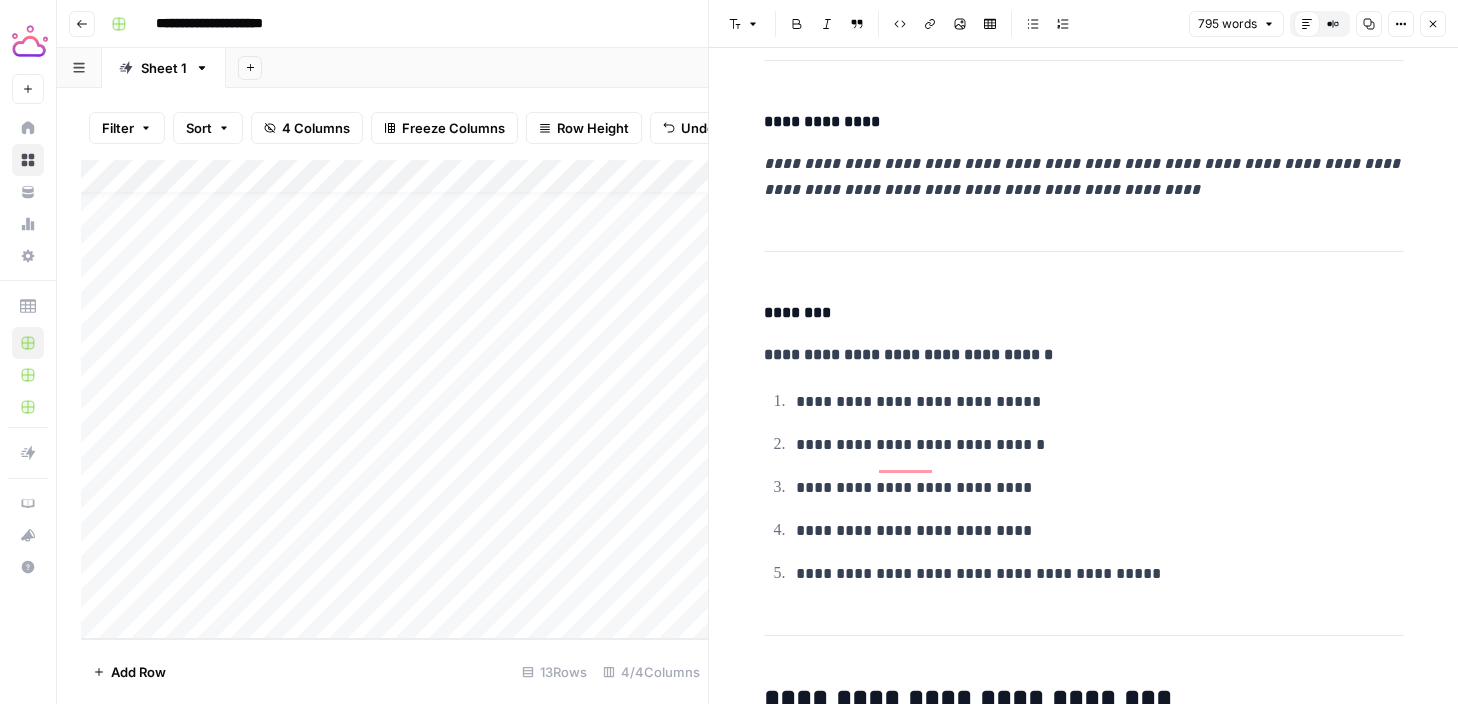 click on "Add Column" at bounding box center (394, 399) 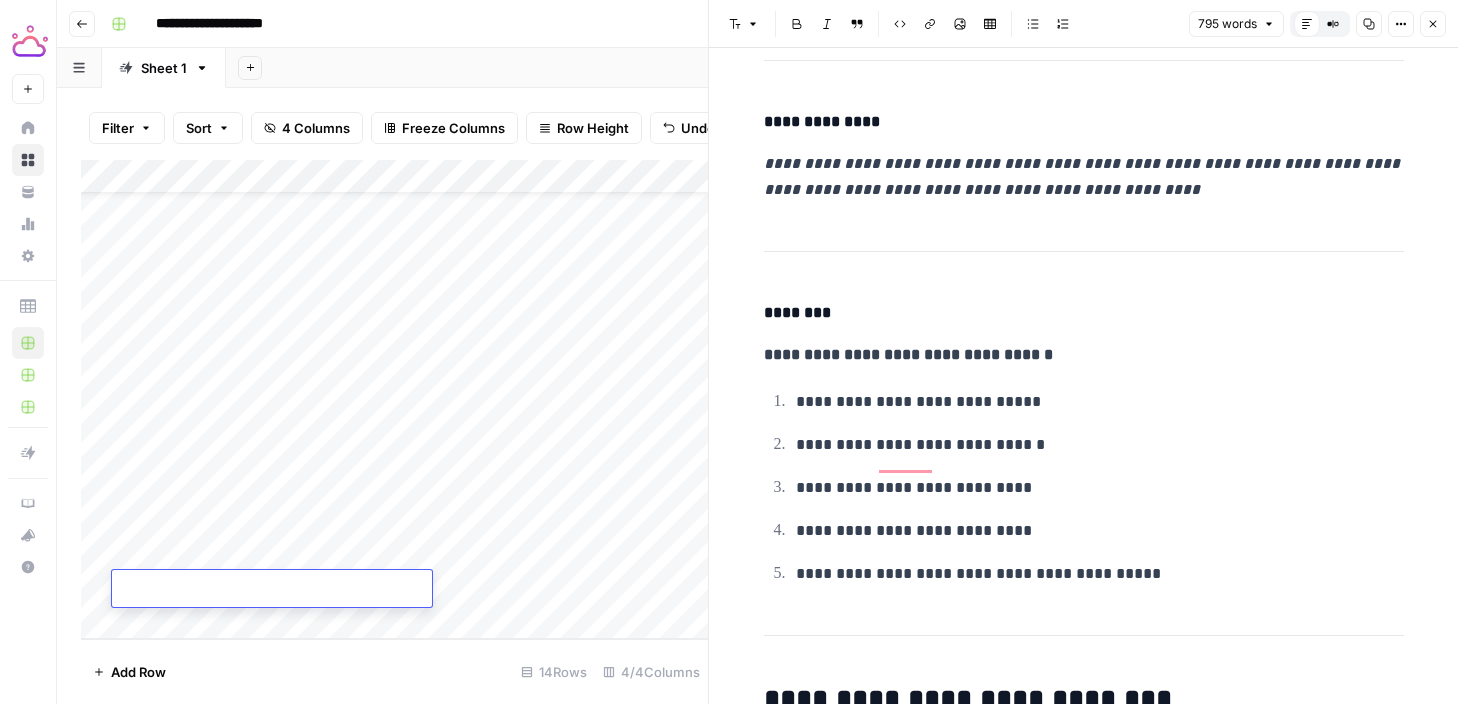 type on "**********" 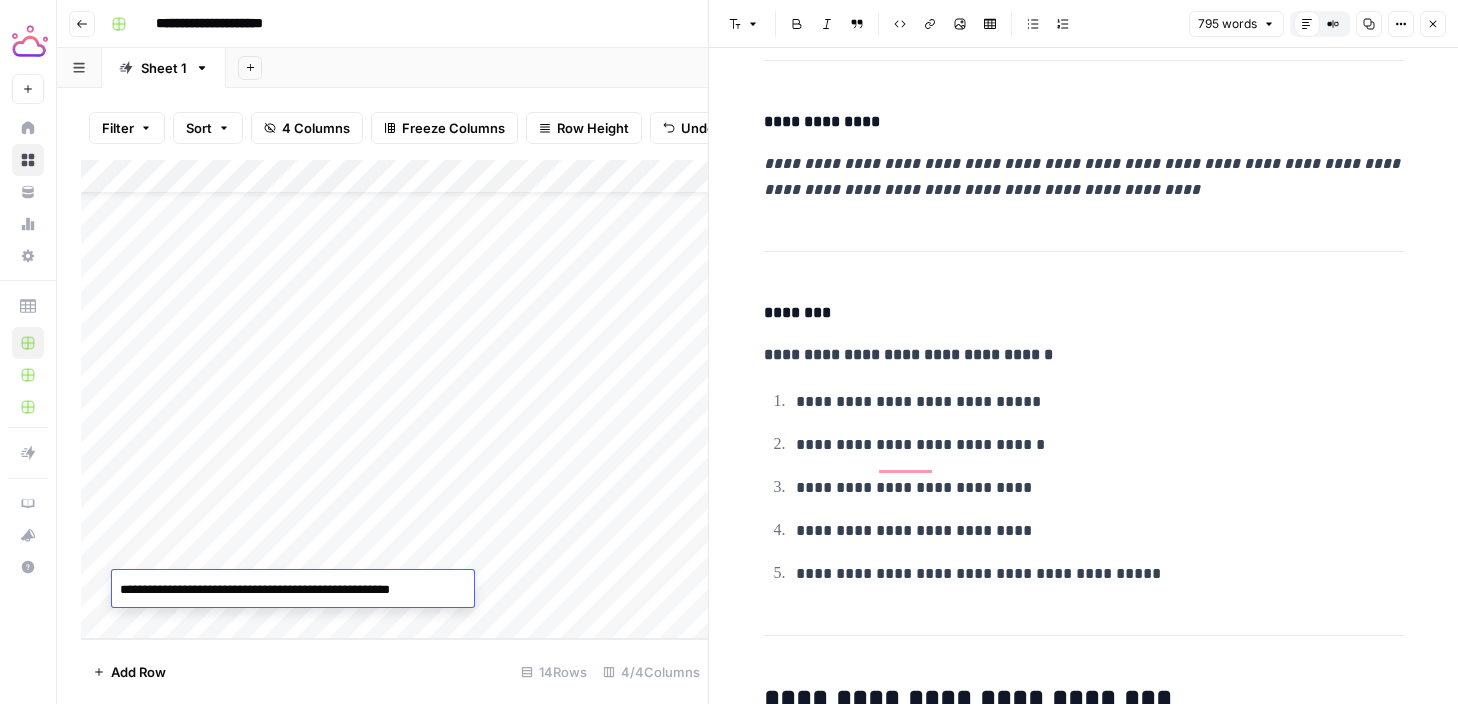 click on "Add Column" at bounding box center [394, 399] 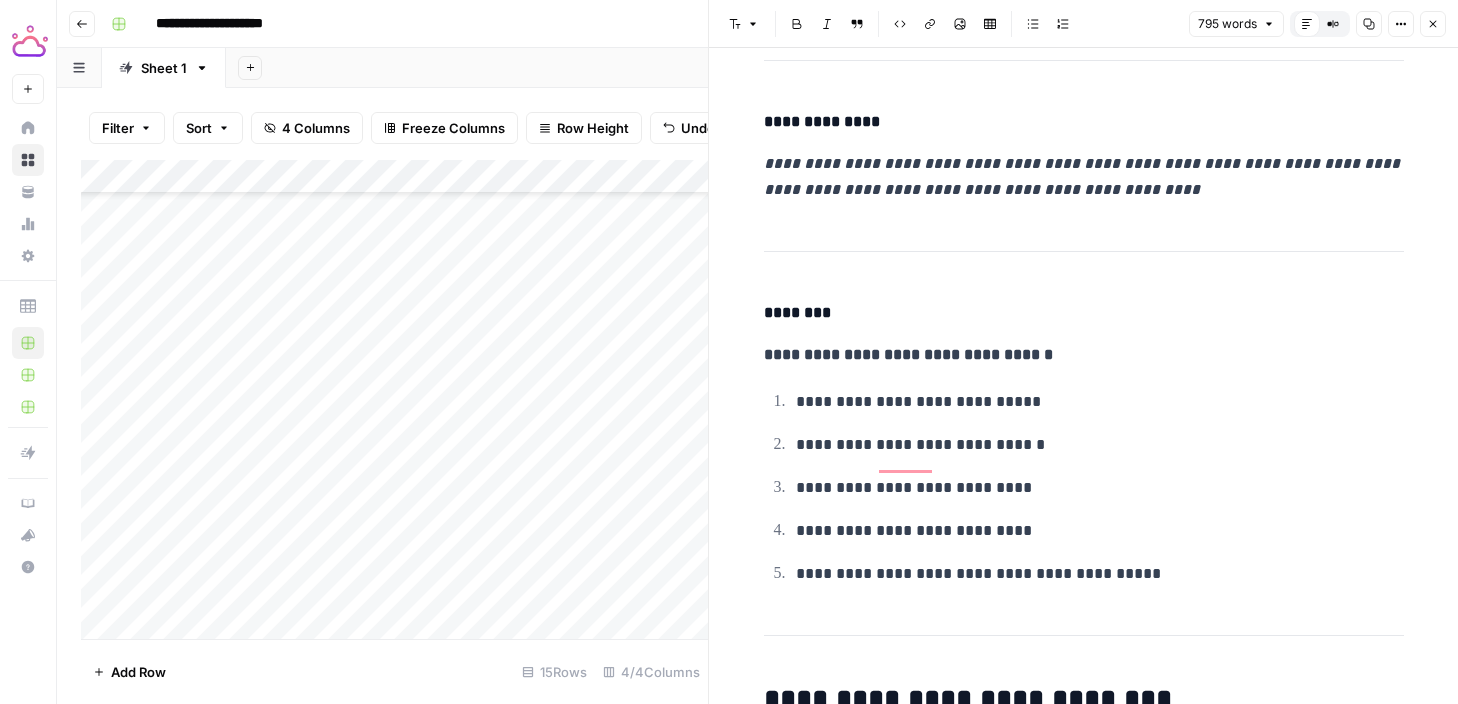 scroll, scrollTop: 97, scrollLeft: 0, axis: vertical 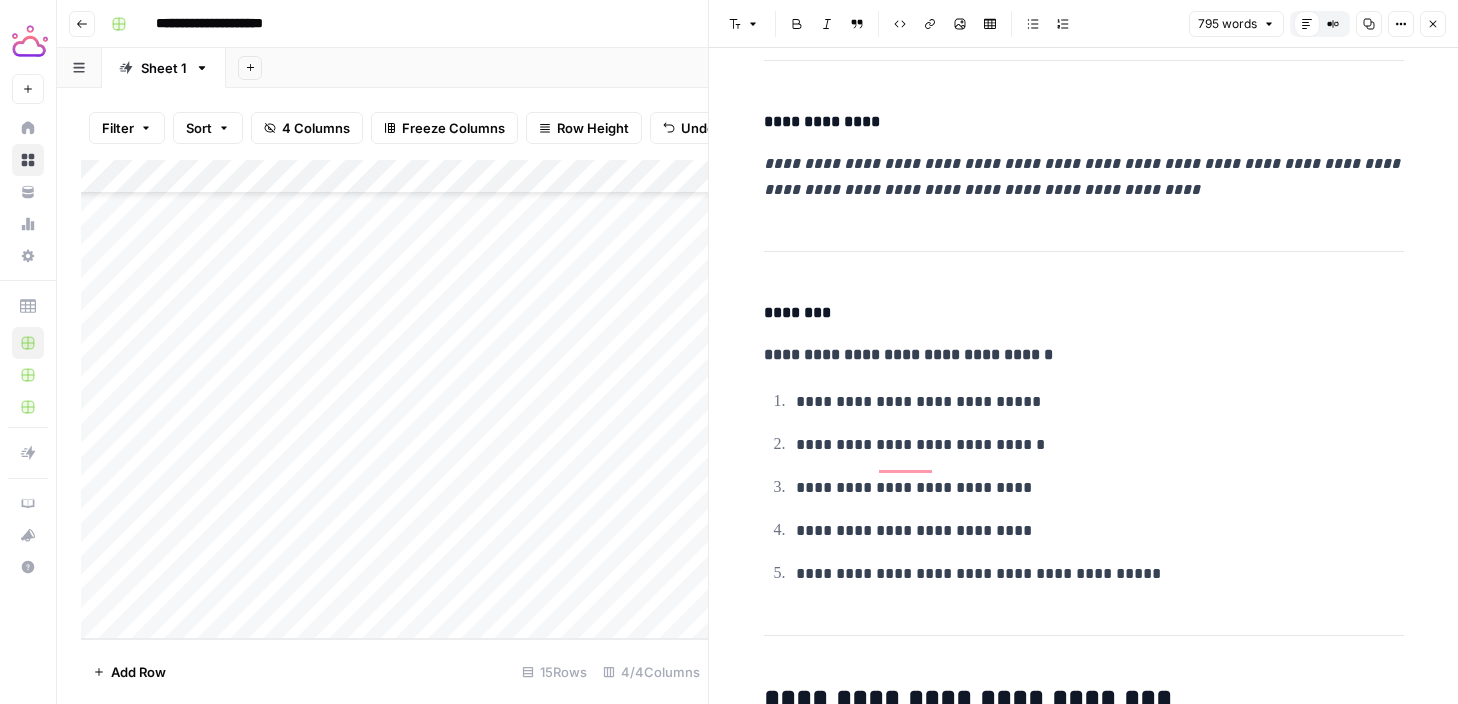 click on "Add Column" at bounding box center (394, 399) 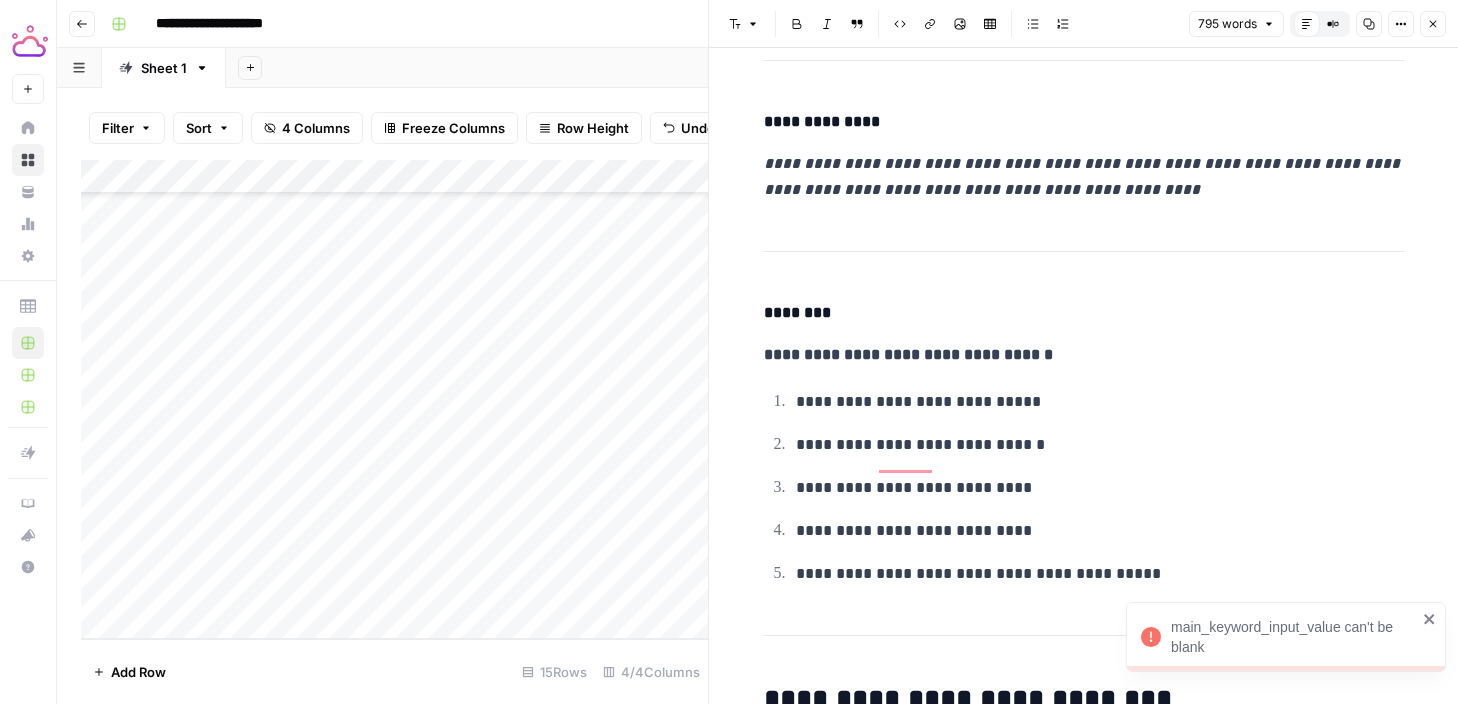 click on "Add Column" at bounding box center (394, 399) 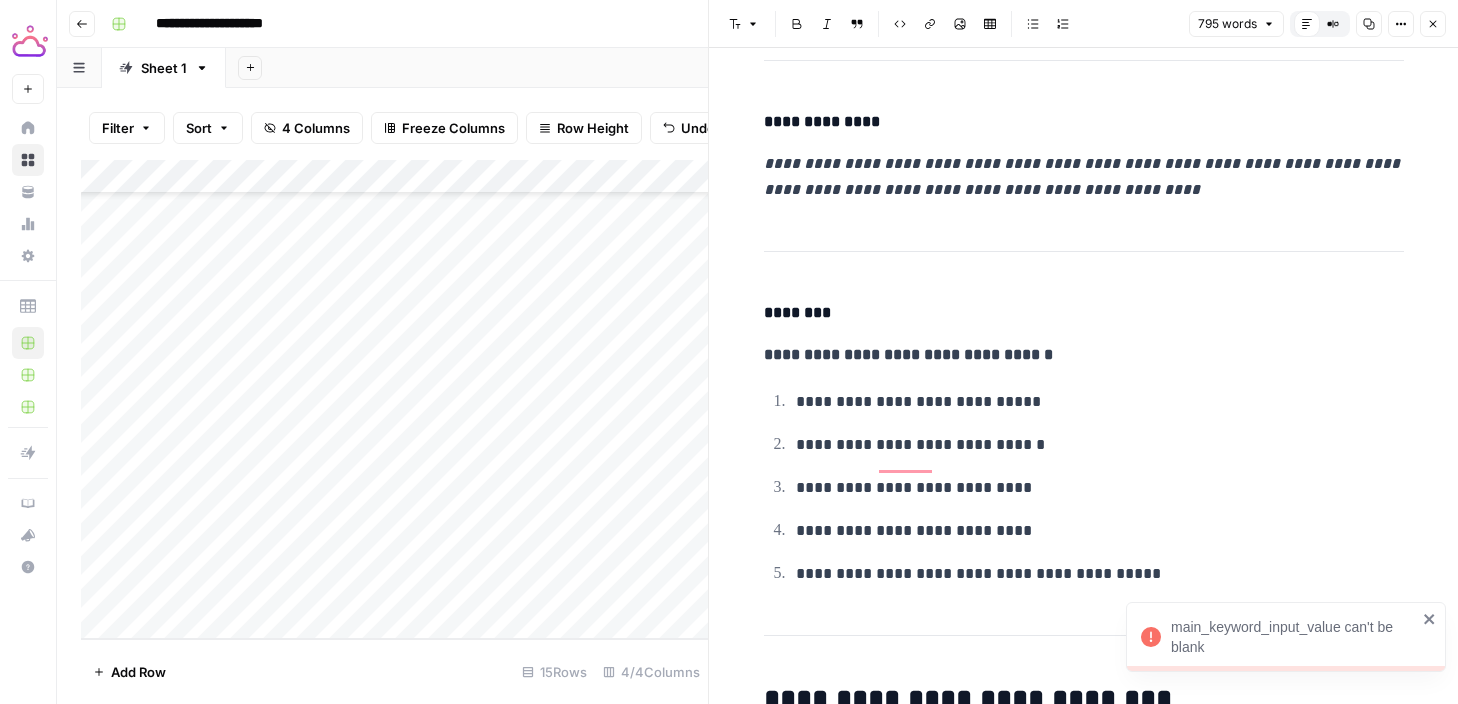 click on "Add Column" at bounding box center (394, 399) 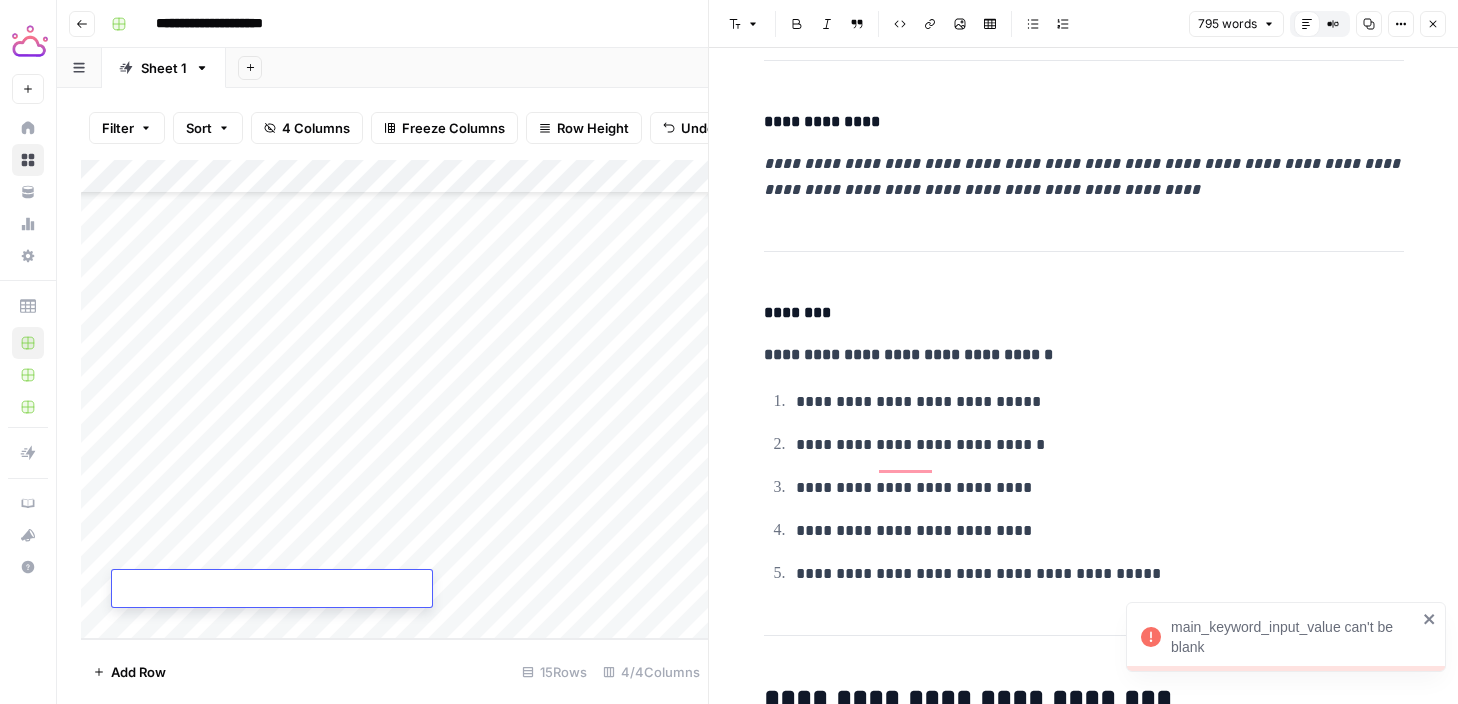 type on "**********" 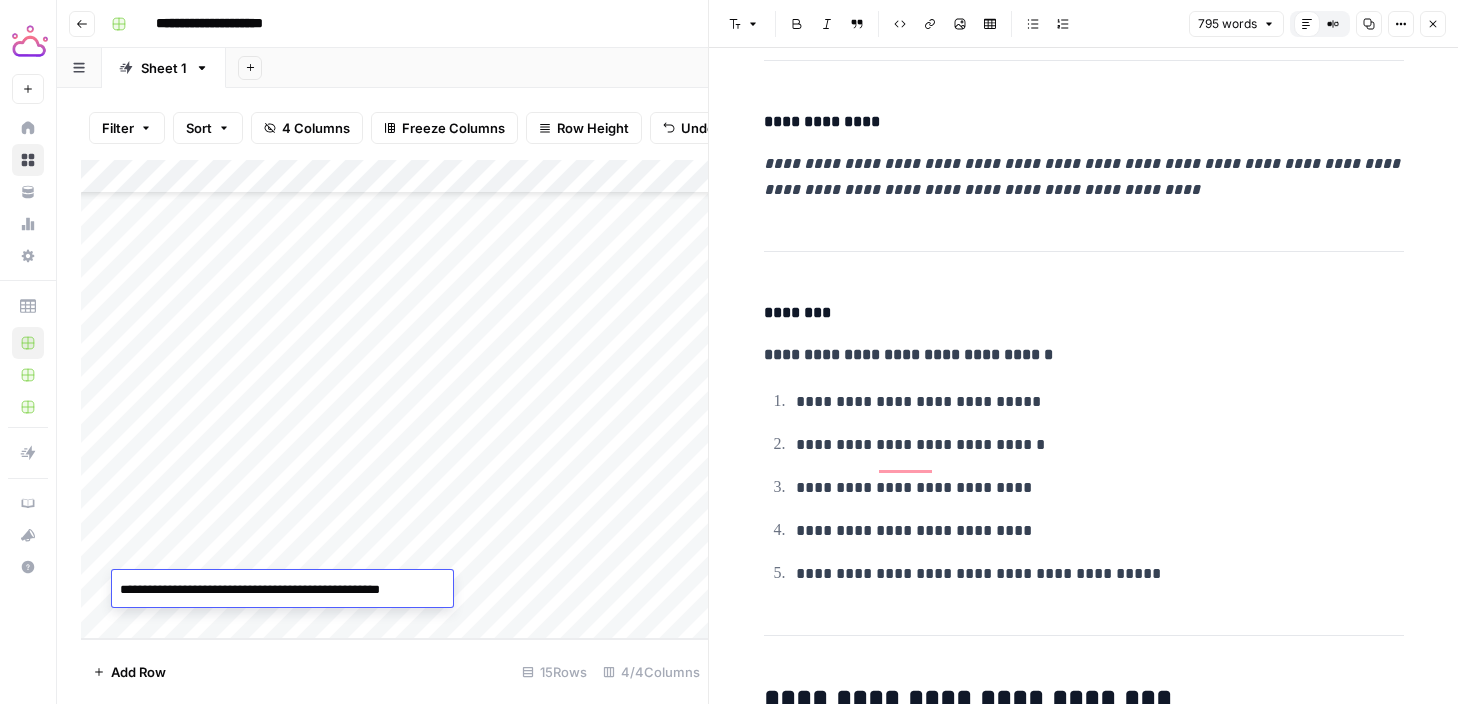 click on "Add Column" at bounding box center (394, 399) 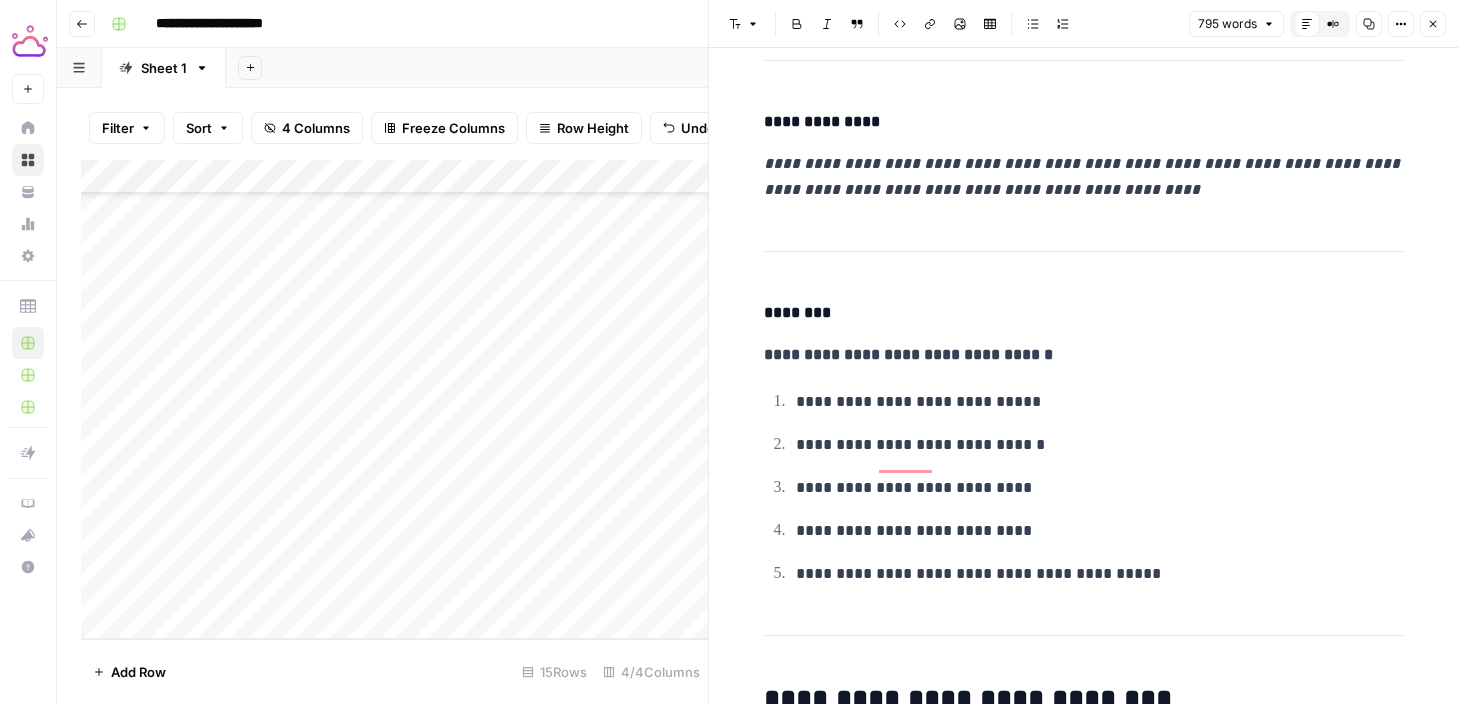 click on "Add Column" at bounding box center (394, 399) 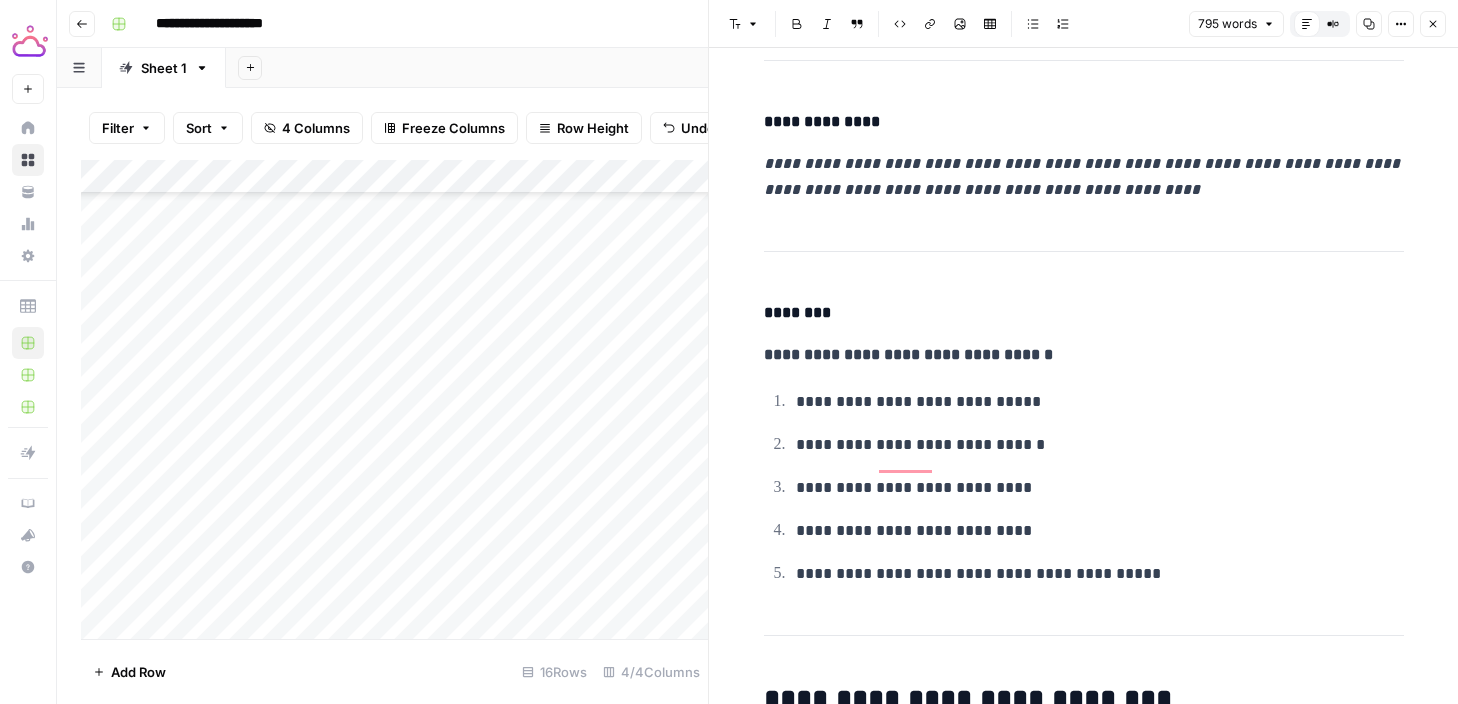 scroll, scrollTop: 131, scrollLeft: 0, axis: vertical 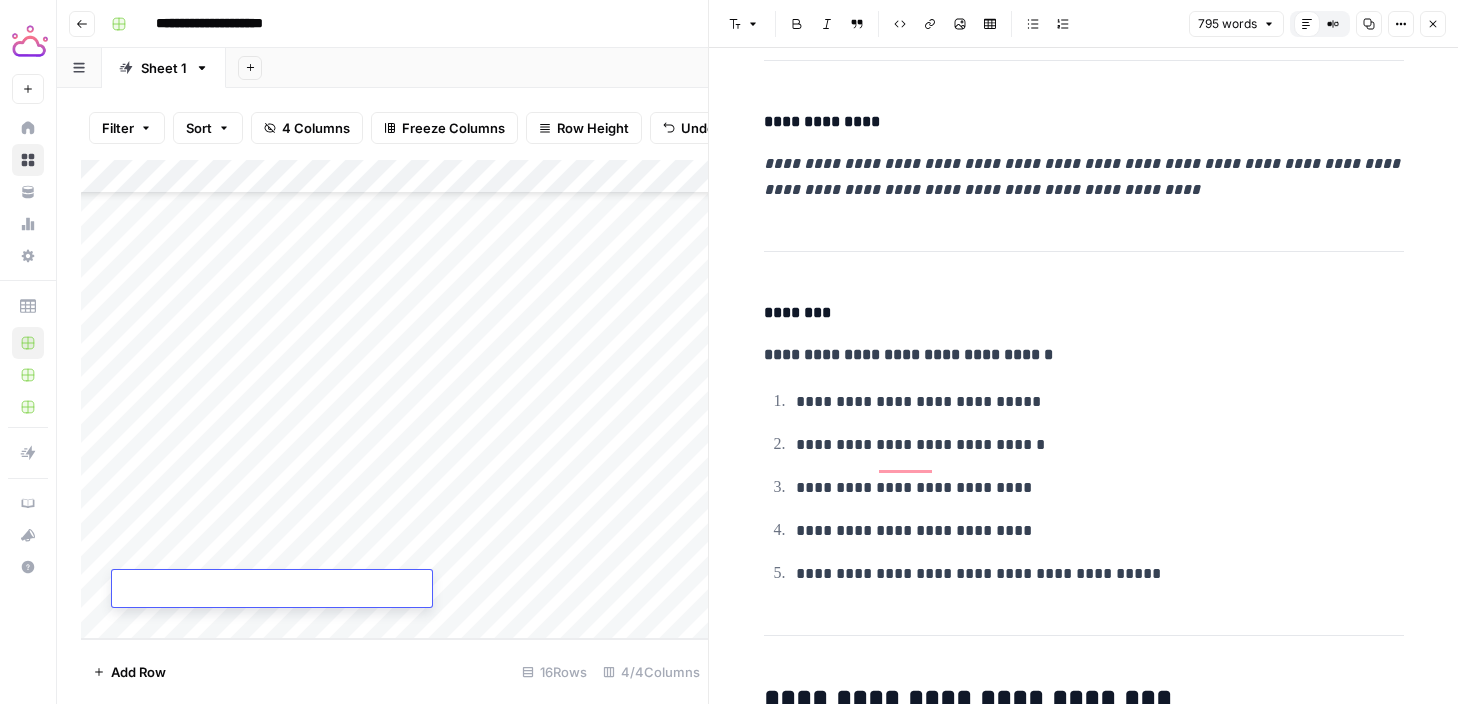 type on "**********" 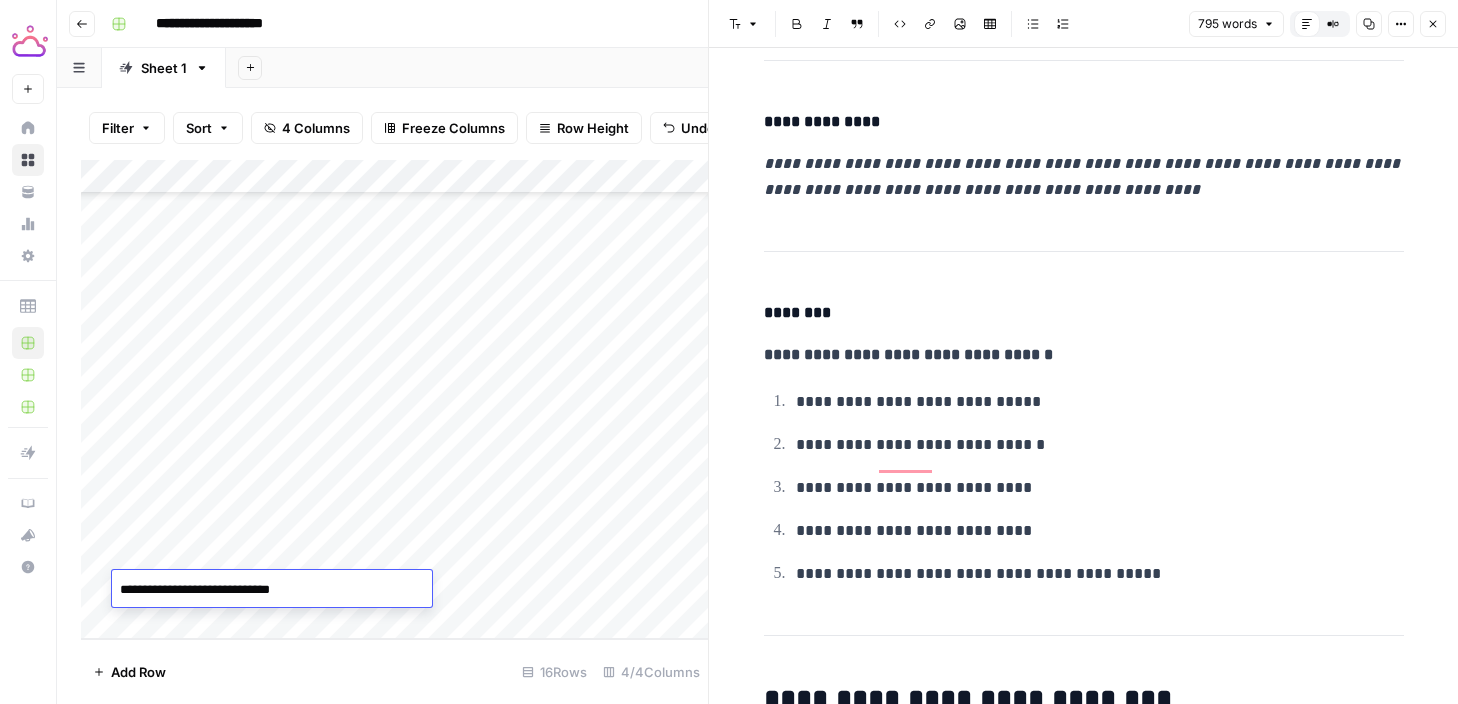 click on "Add Column" at bounding box center (394, 399) 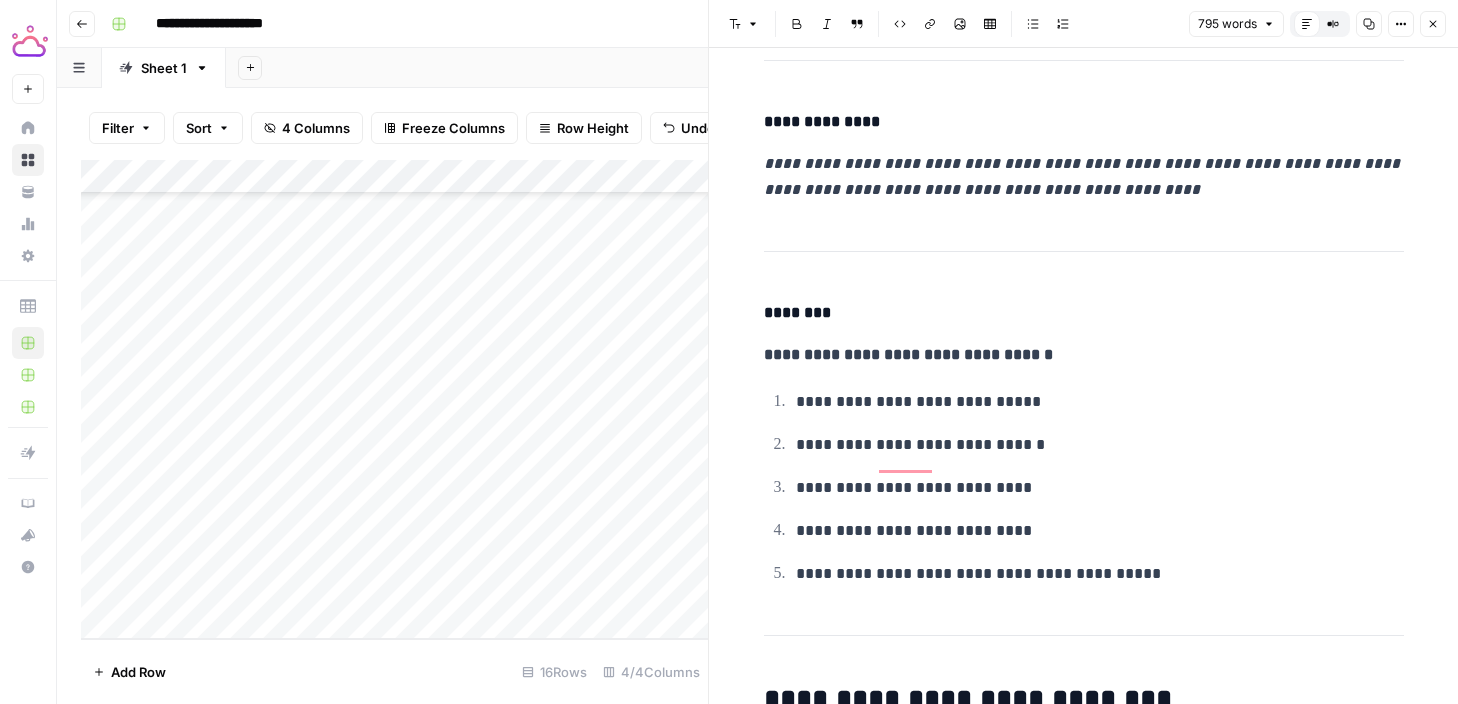 click on "Add Column" at bounding box center (394, 399) 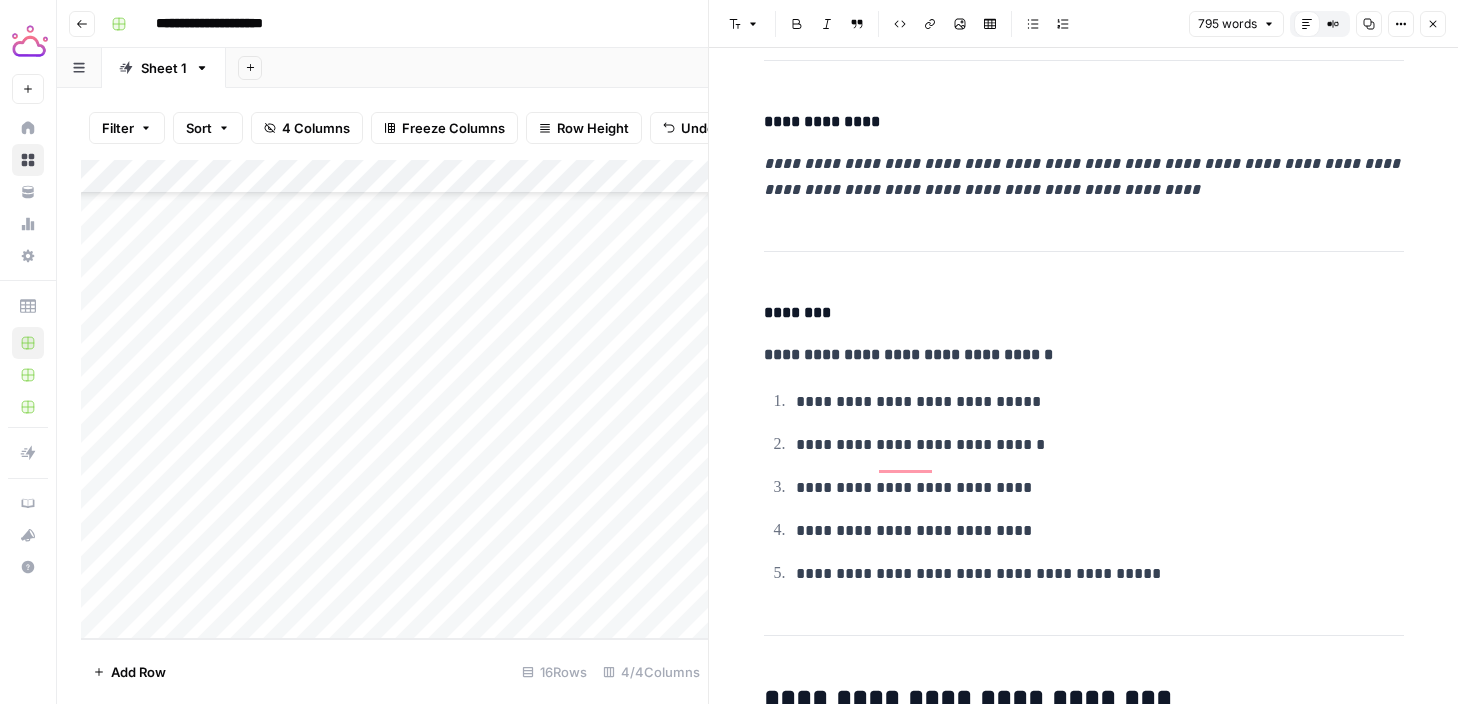 click on "Add Column" at bounding box center [394, 399] 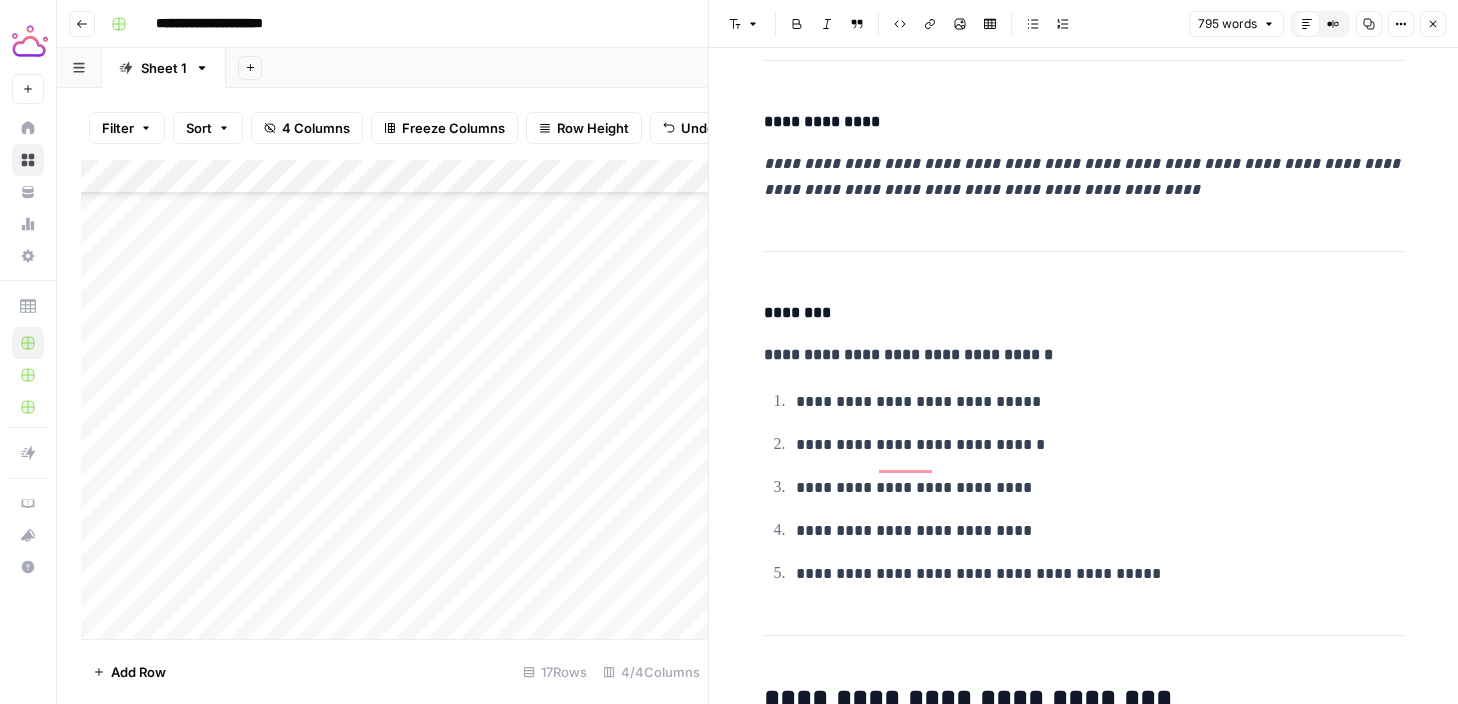 scroll, scrollTop: 165, scrollLeft: 0, axis: vertical 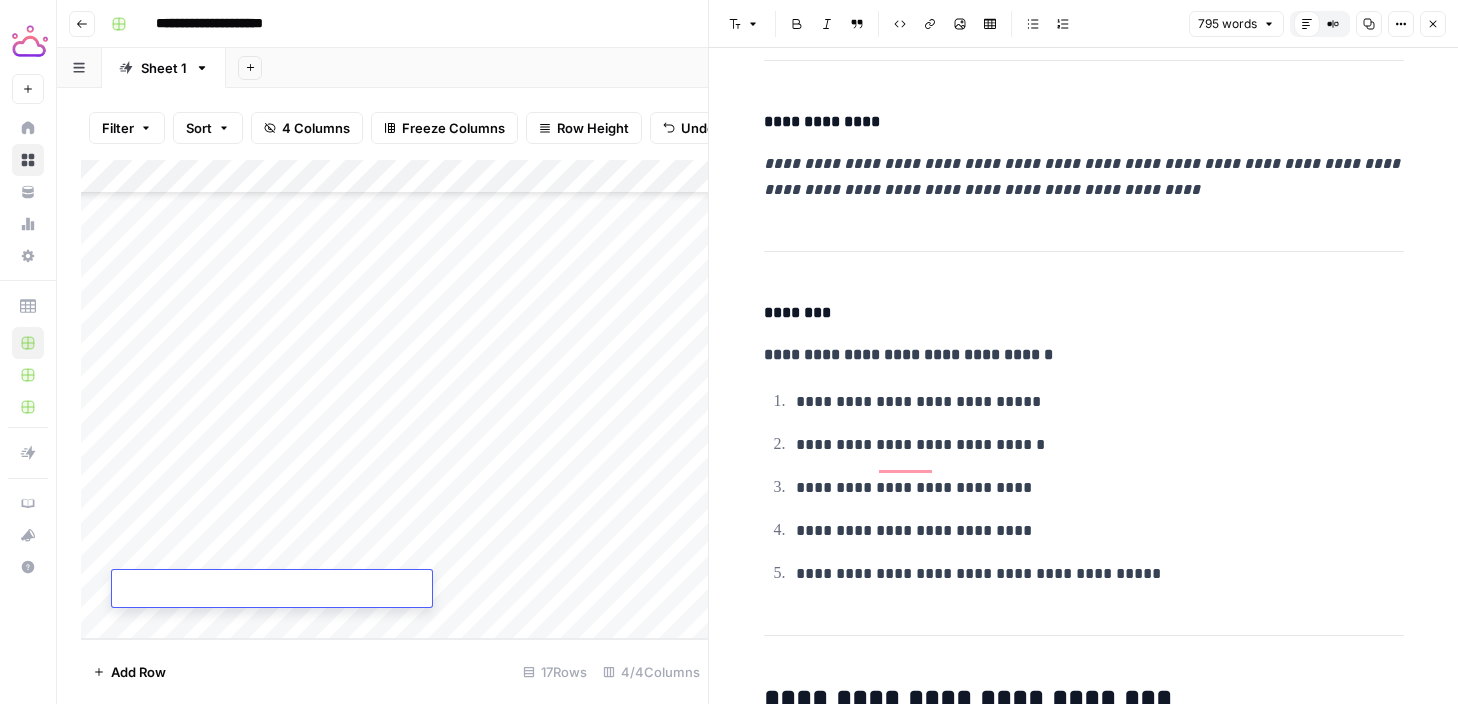 type on "**********" 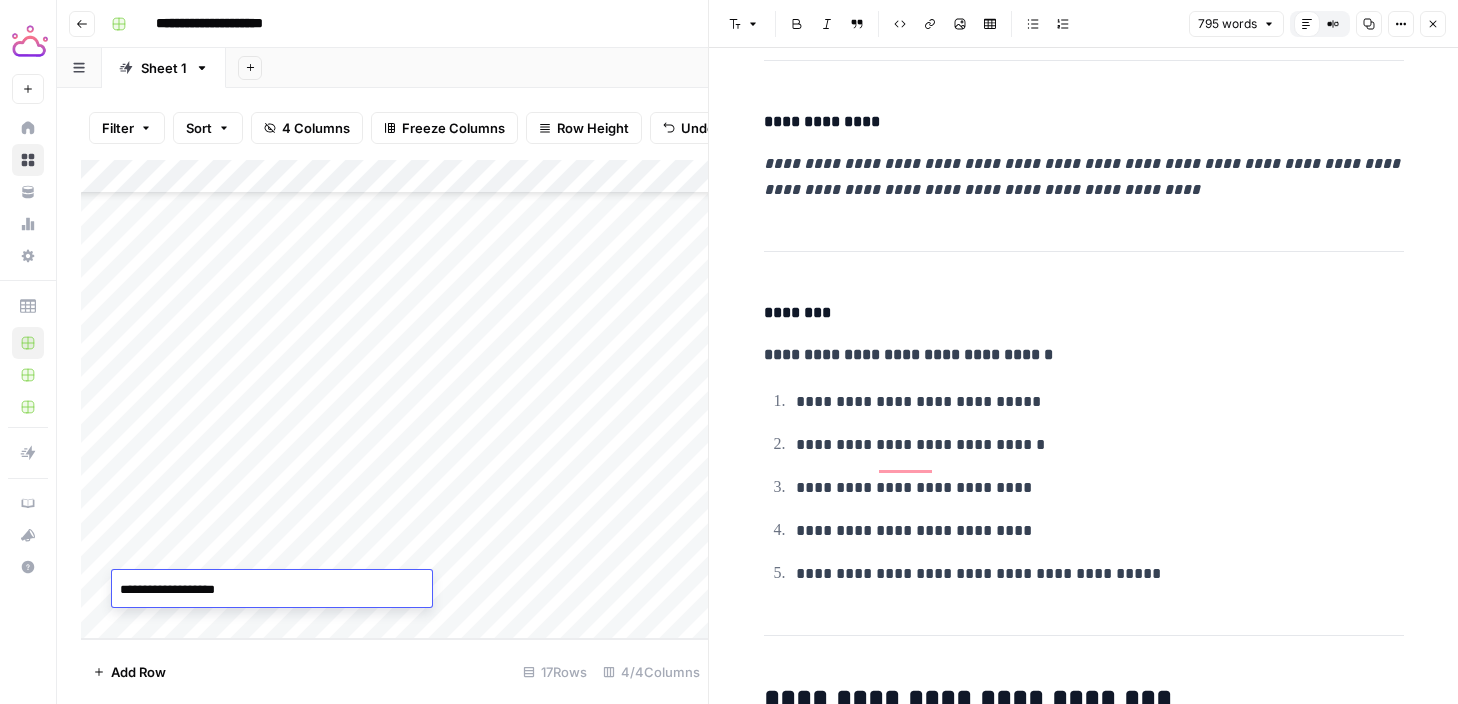 click on "**********" at bounding box center [272, 590] 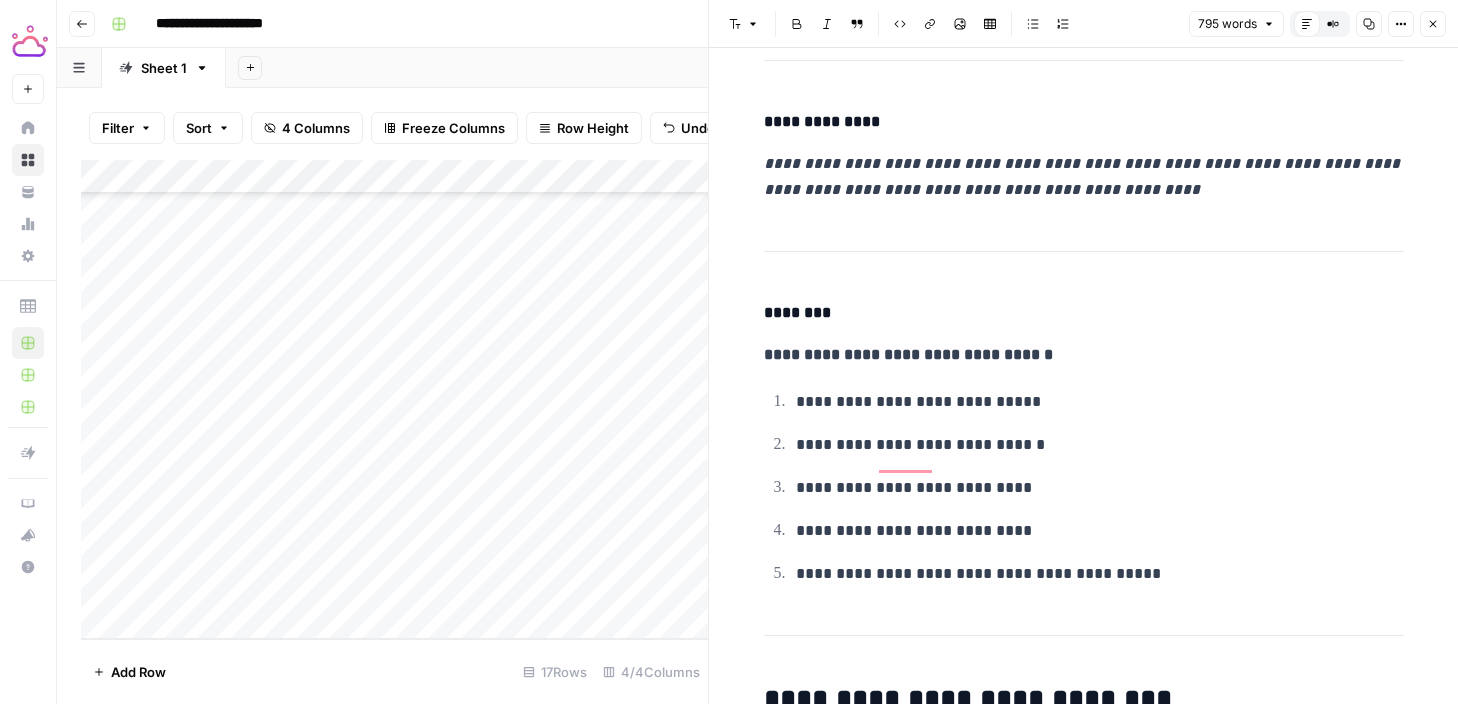 click on "Add Column" at bounding box center (394, 399) 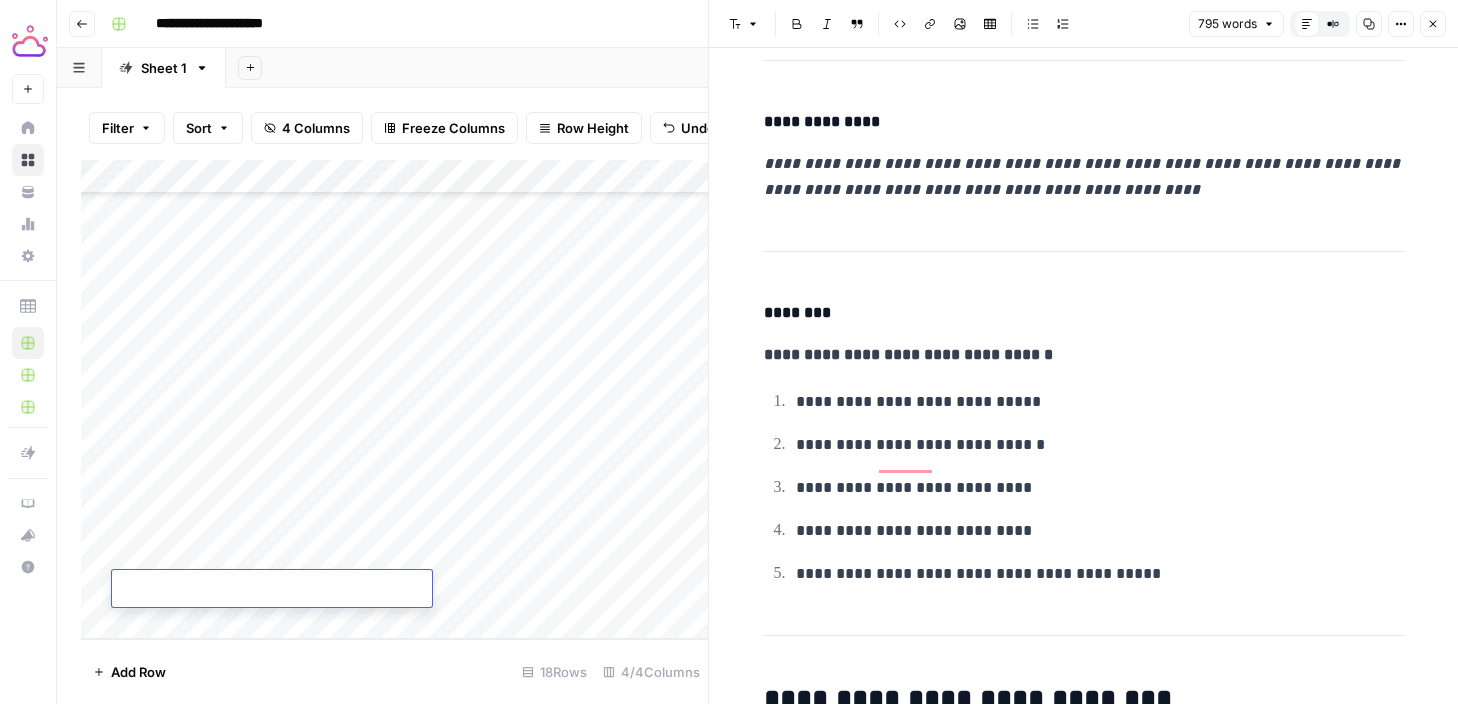 type on "**********" 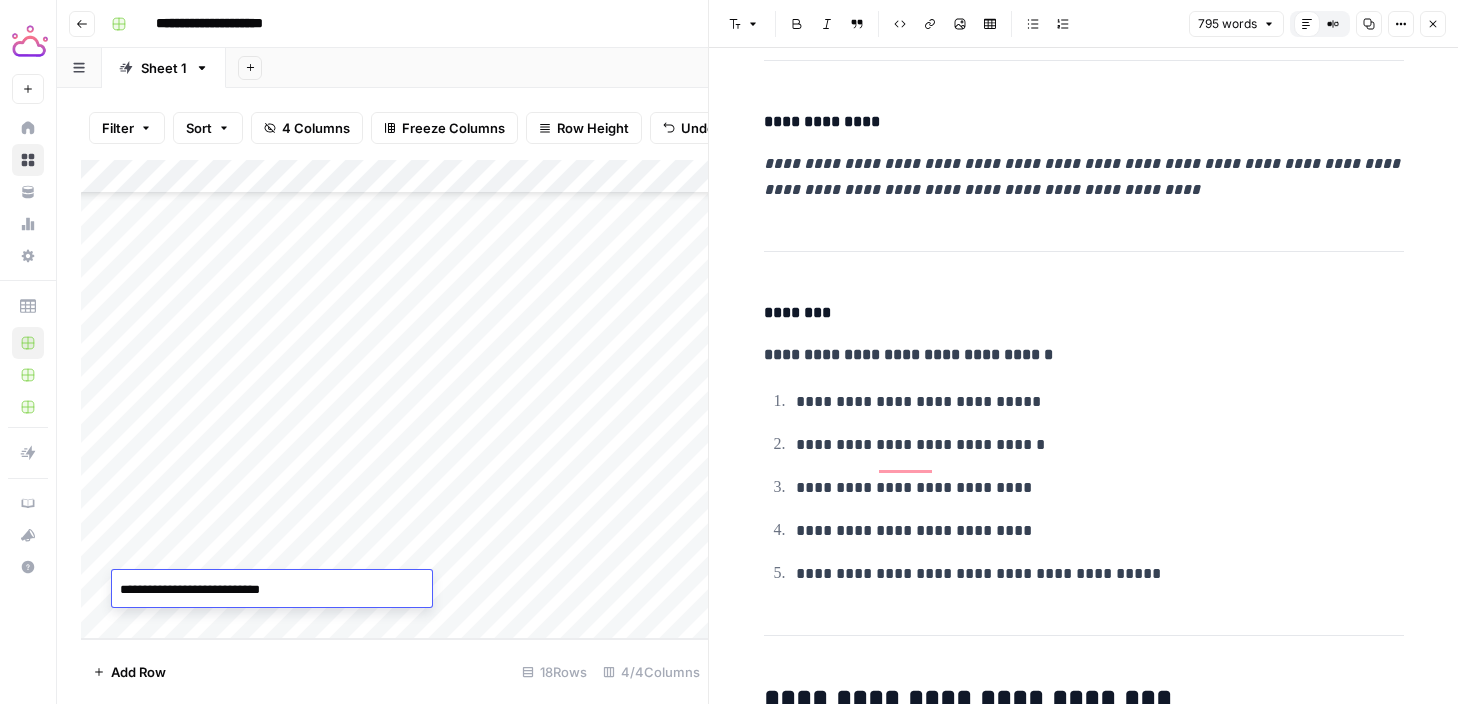 click on "**********" at bounding box center [770, 24] 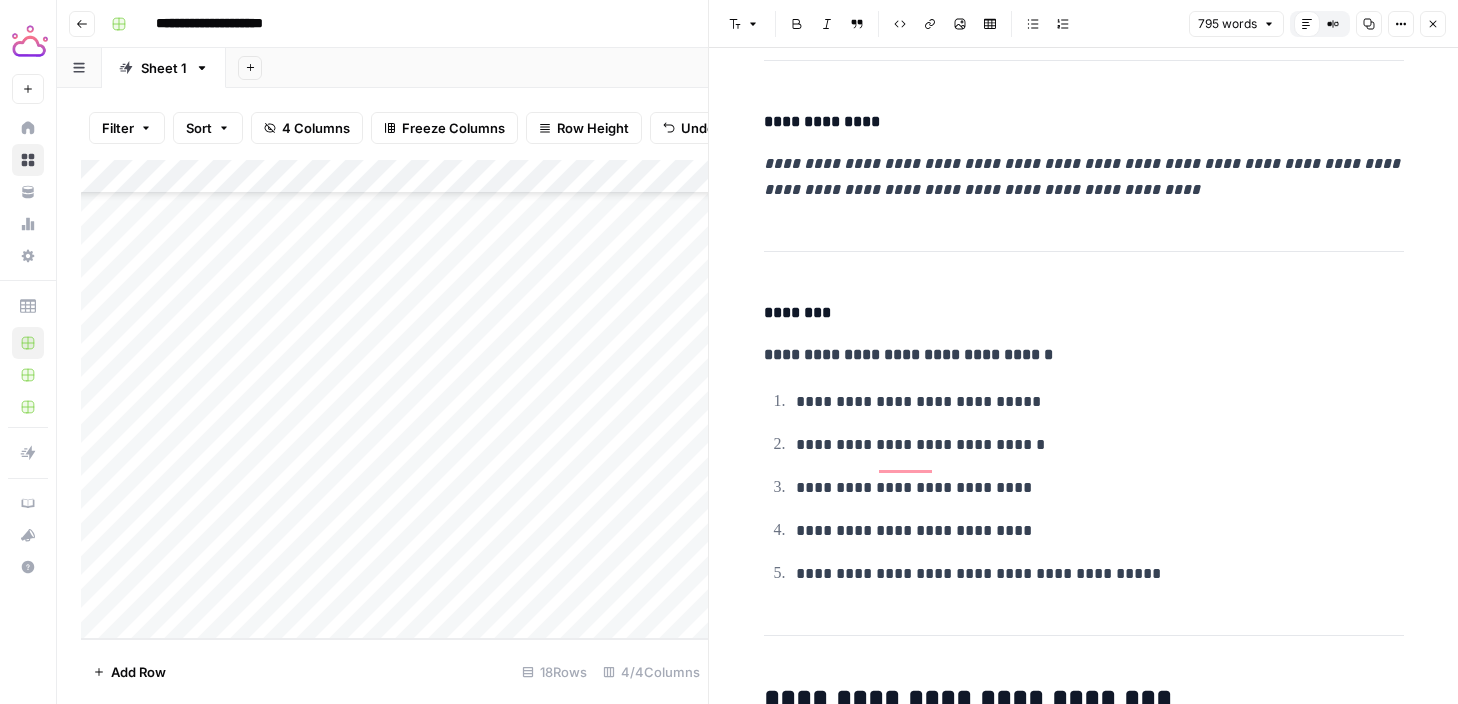 click on "Add Column" at bounding box center [394, 399] 